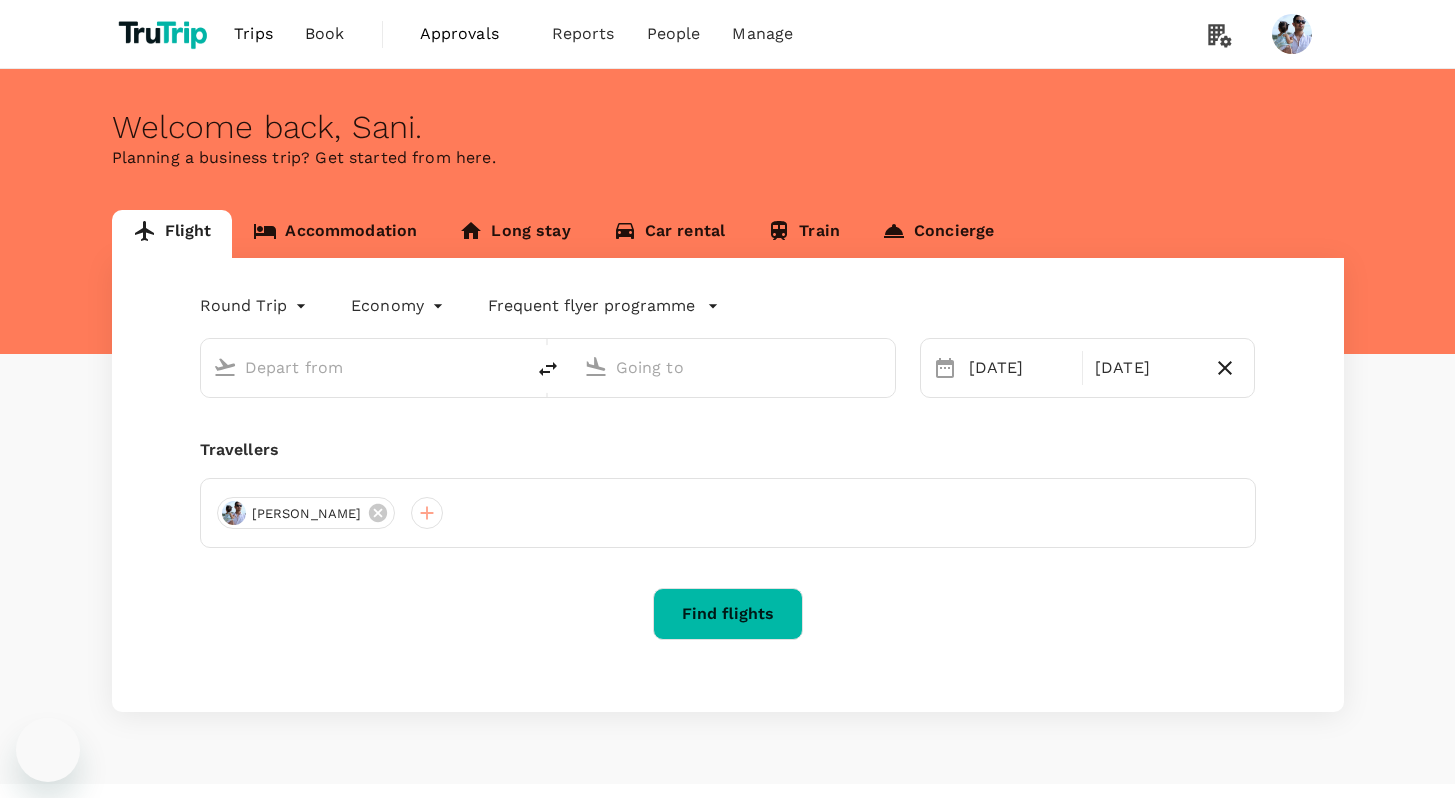 scroll, scrollTop: 0, scrollLeft: 0, axis: both 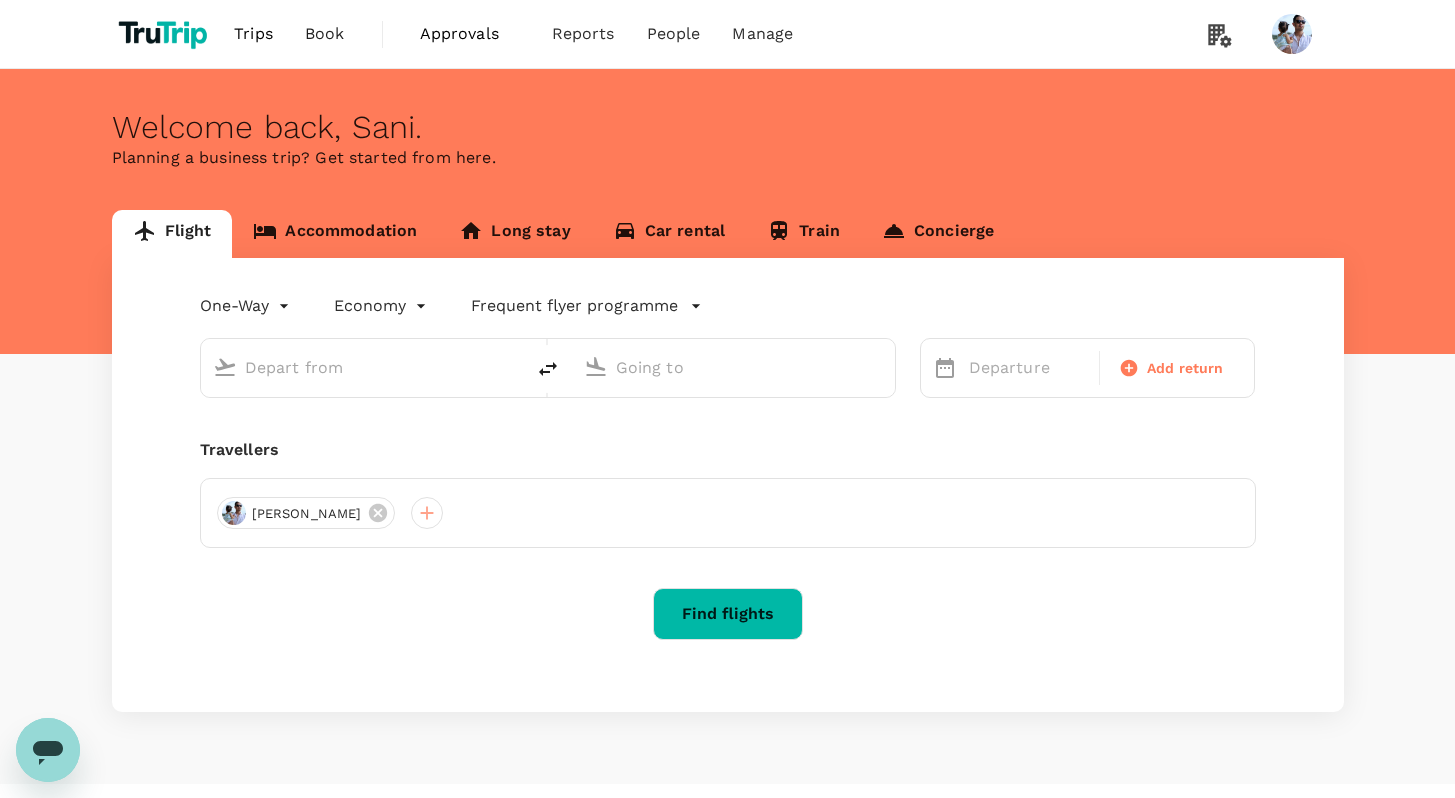 type on "roundtrip" 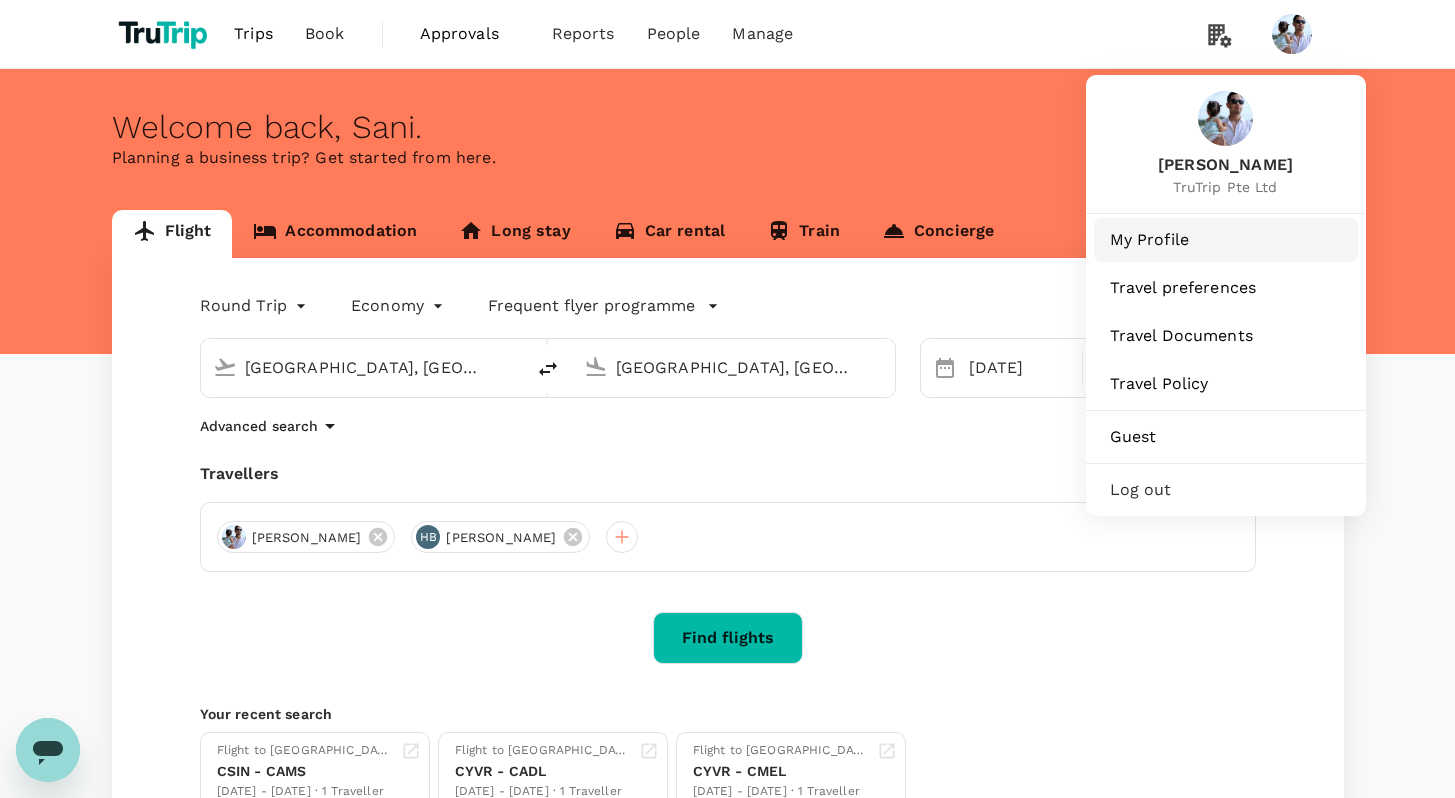 click on "My Profile" at bounding box center [1226, 240] 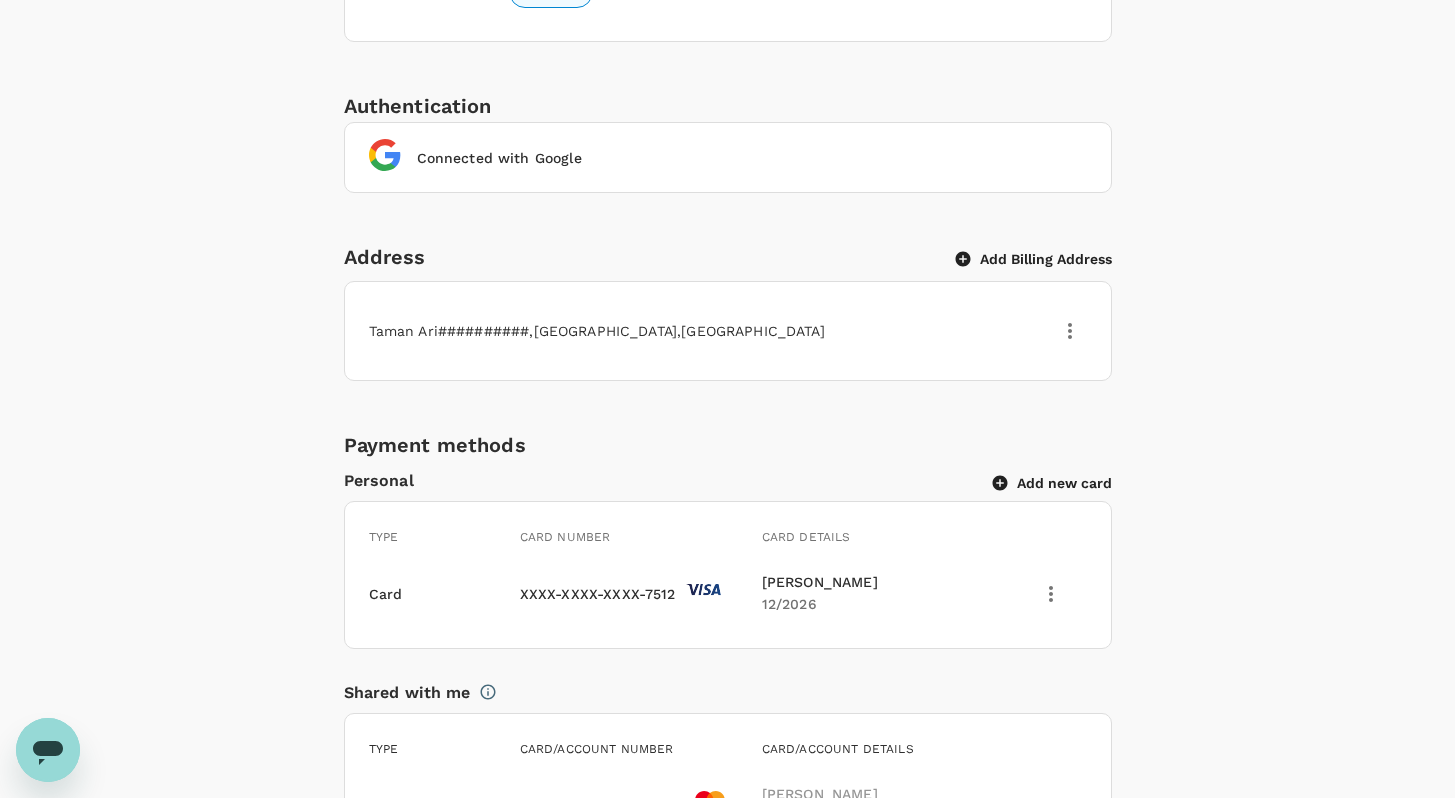 scroll, scrollTop: 0, scrollLeft: 0, axis: both 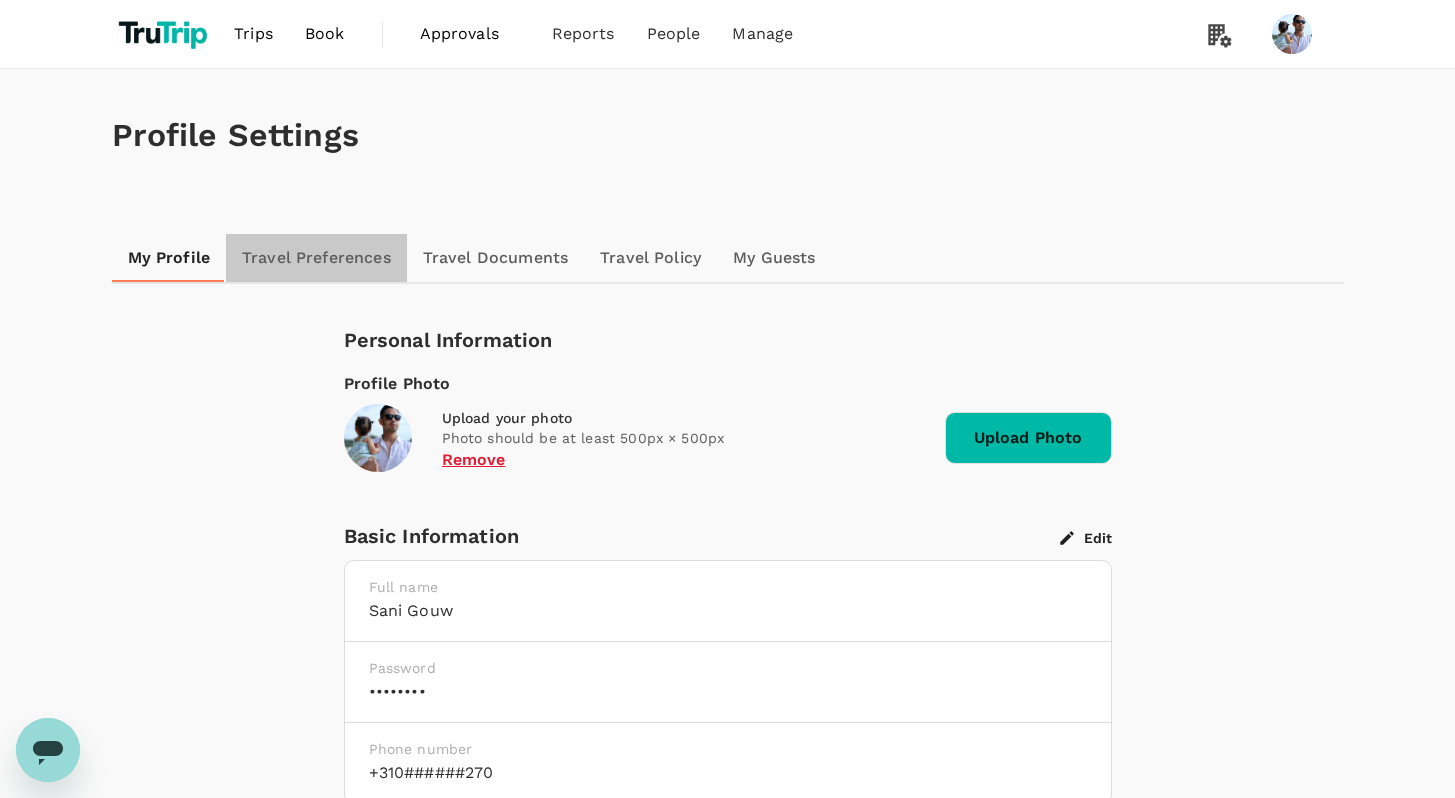 click on "Travel Preferences" at bounding box center [316, 258] 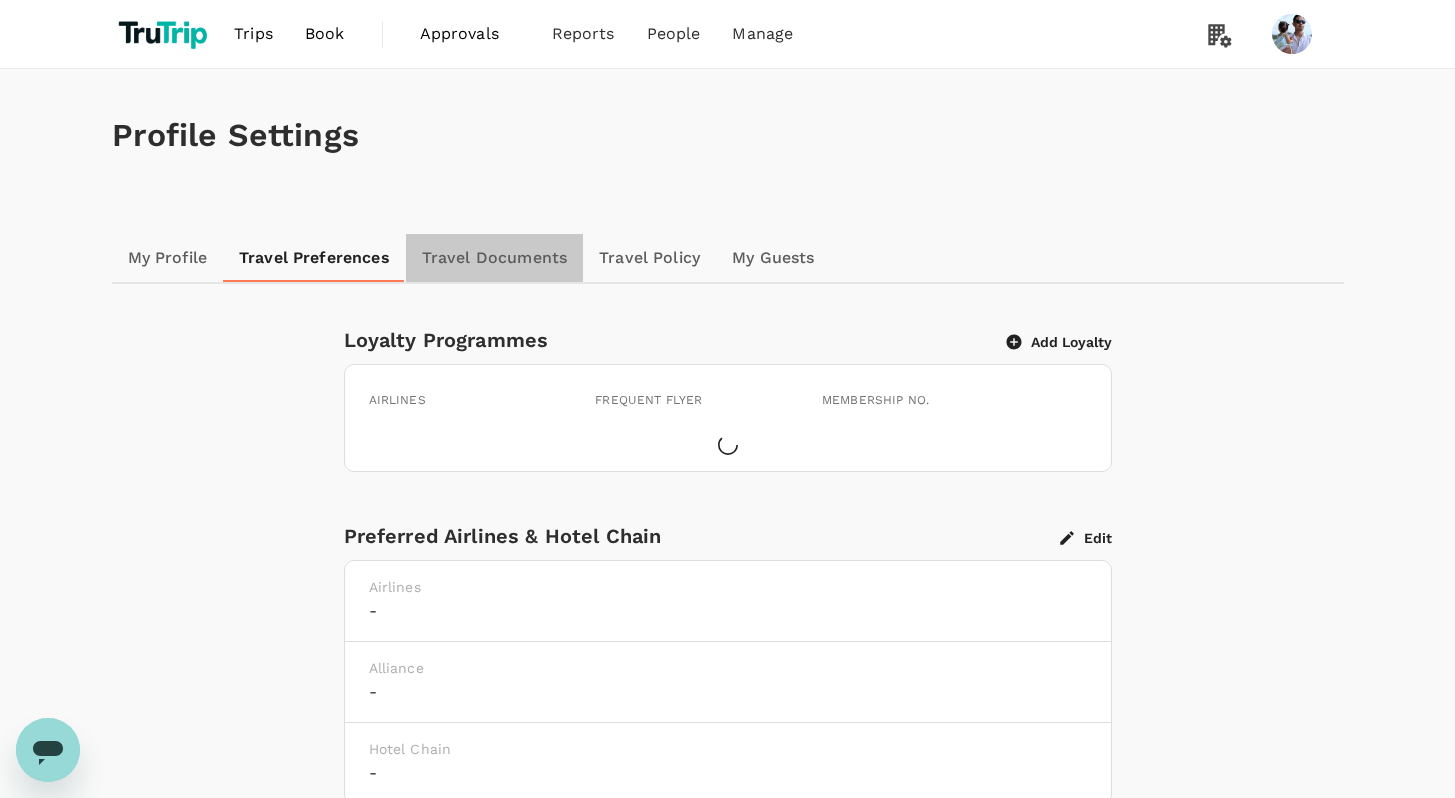 click on "Travel Documents" at bounding box center [494, 258] 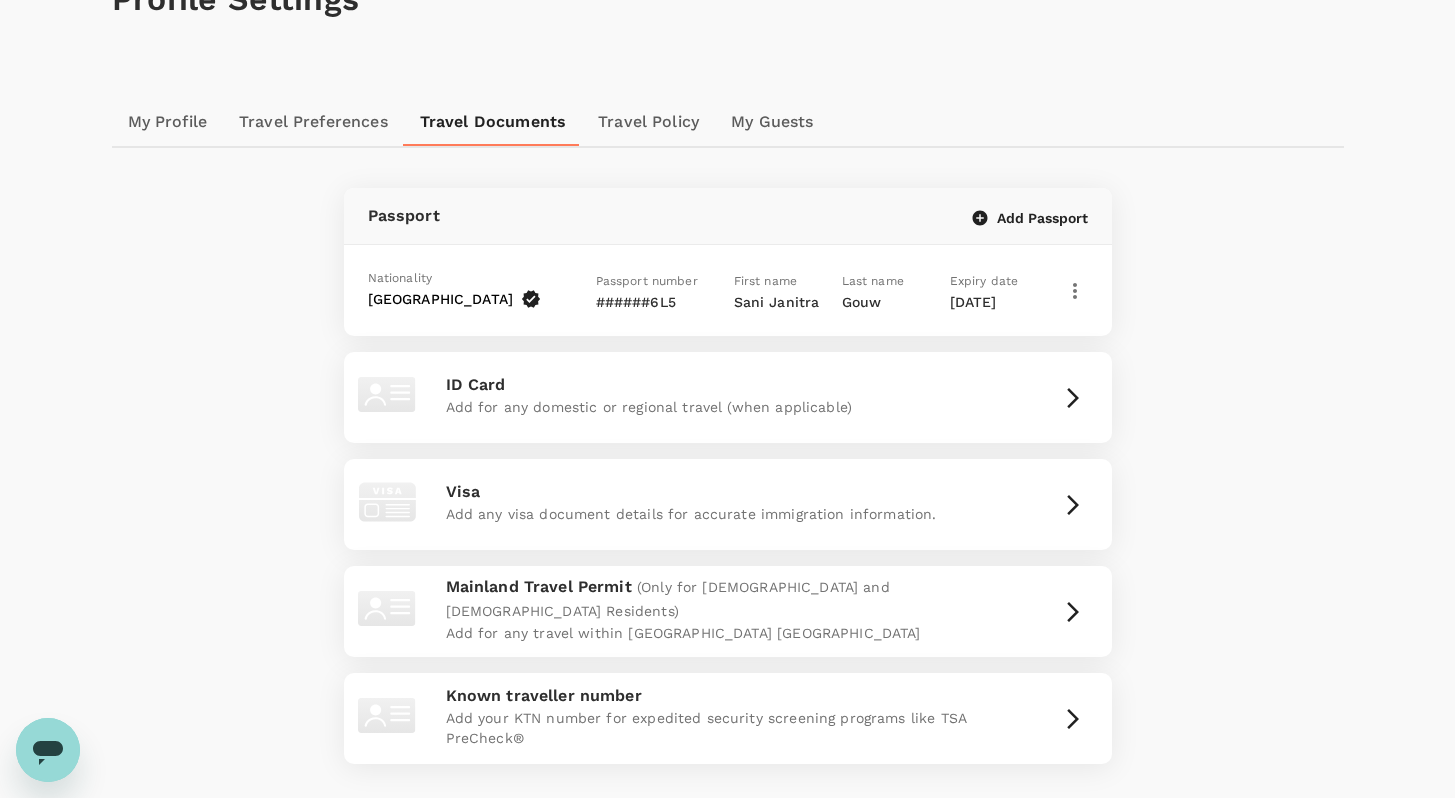 scroll, scrollTop: 242, scrollLeft: 0, axis: vertical 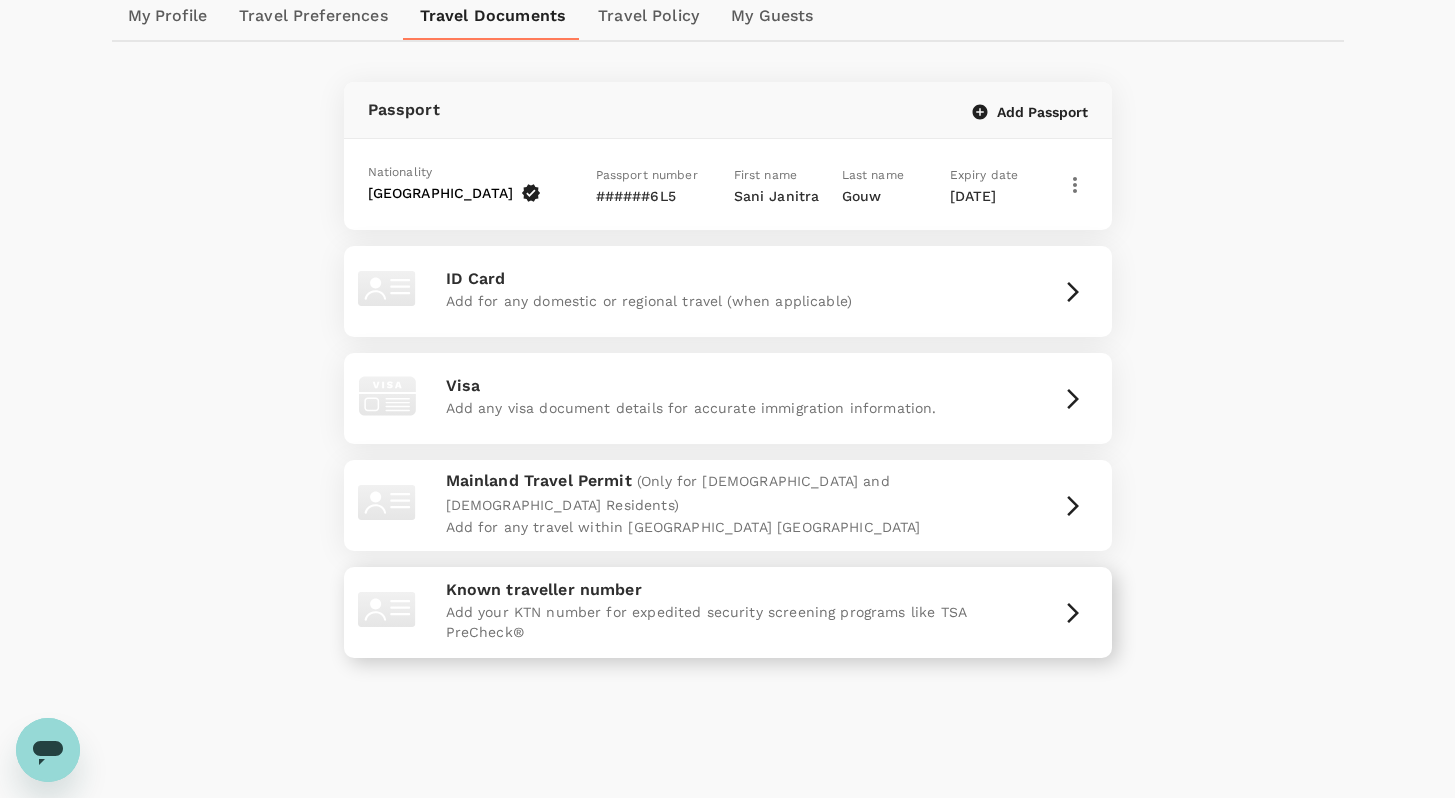 click on "Known traveller number" at bounding box center (728, 590) 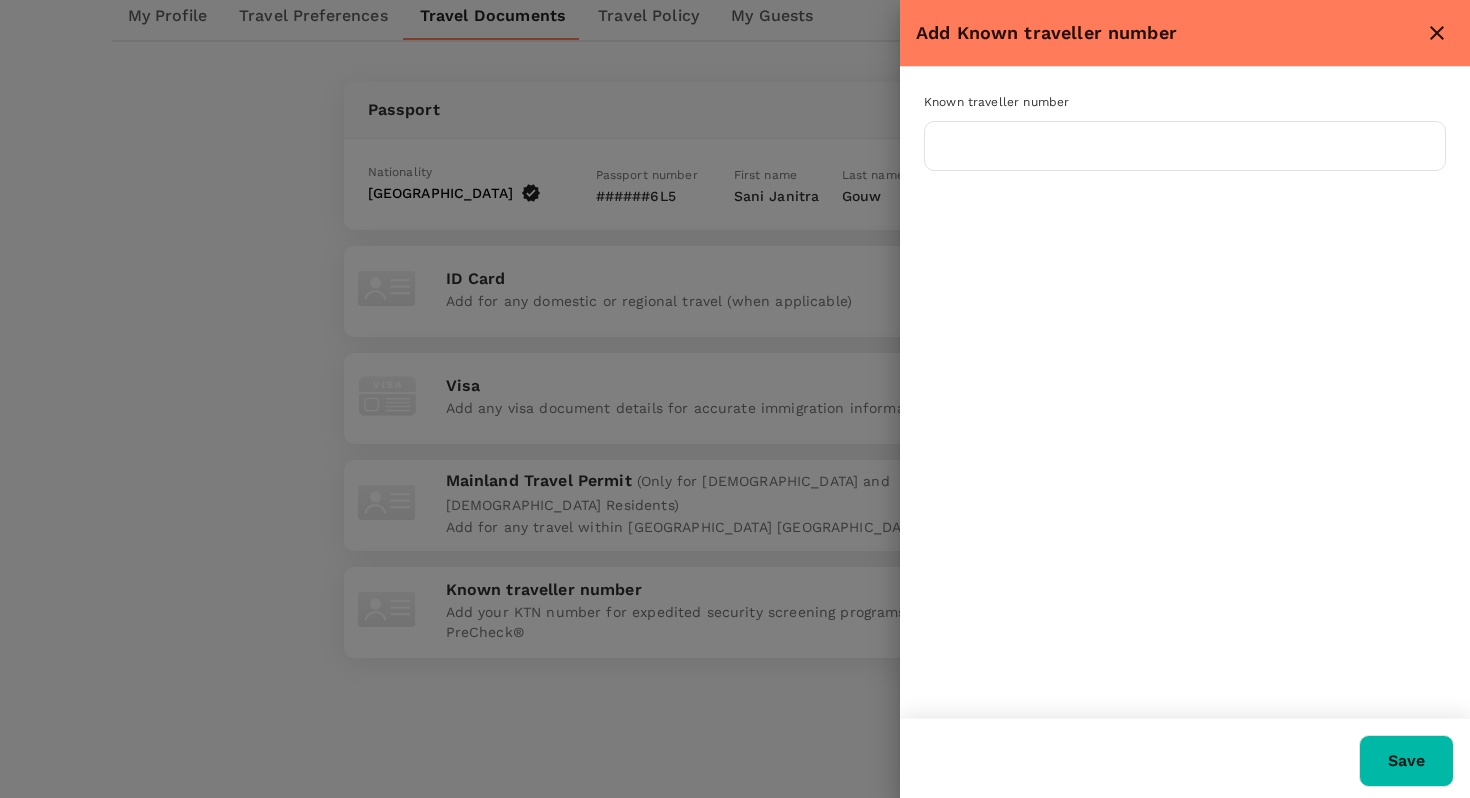click at bounding box center (735, 399) 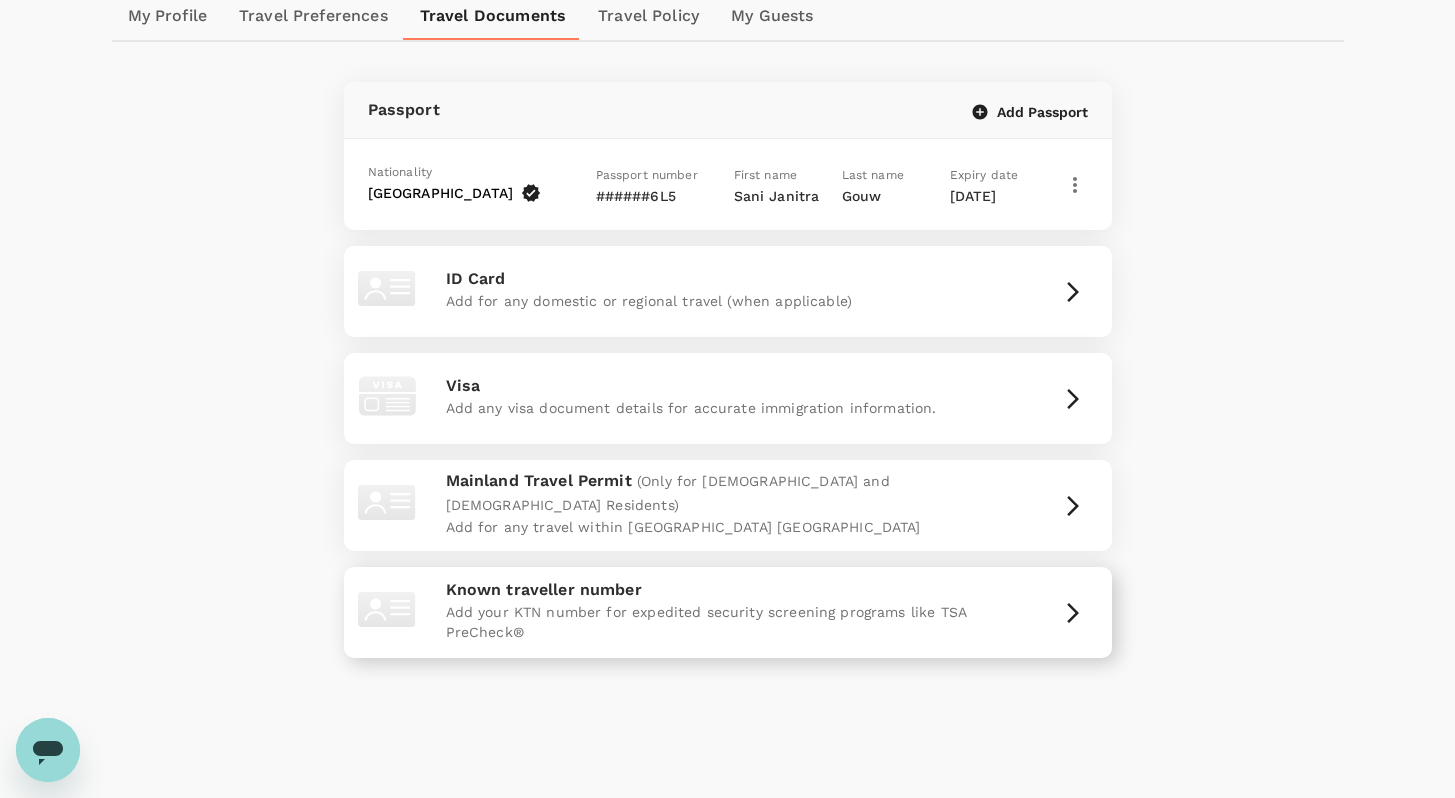 click on "Add your KTN number for expedited security screening programs like TSA PreCheck®" at bounding box center [728, 622] 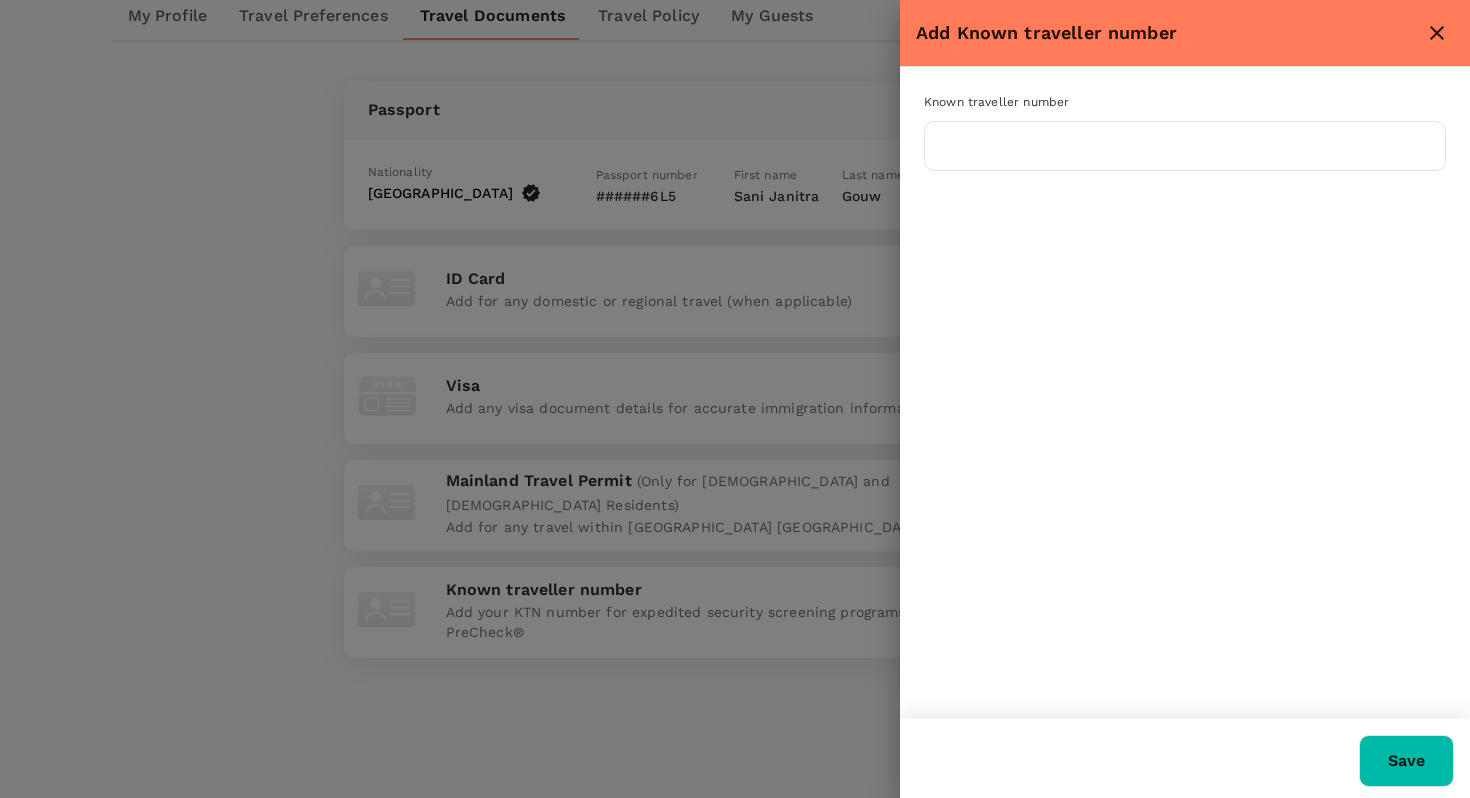 click 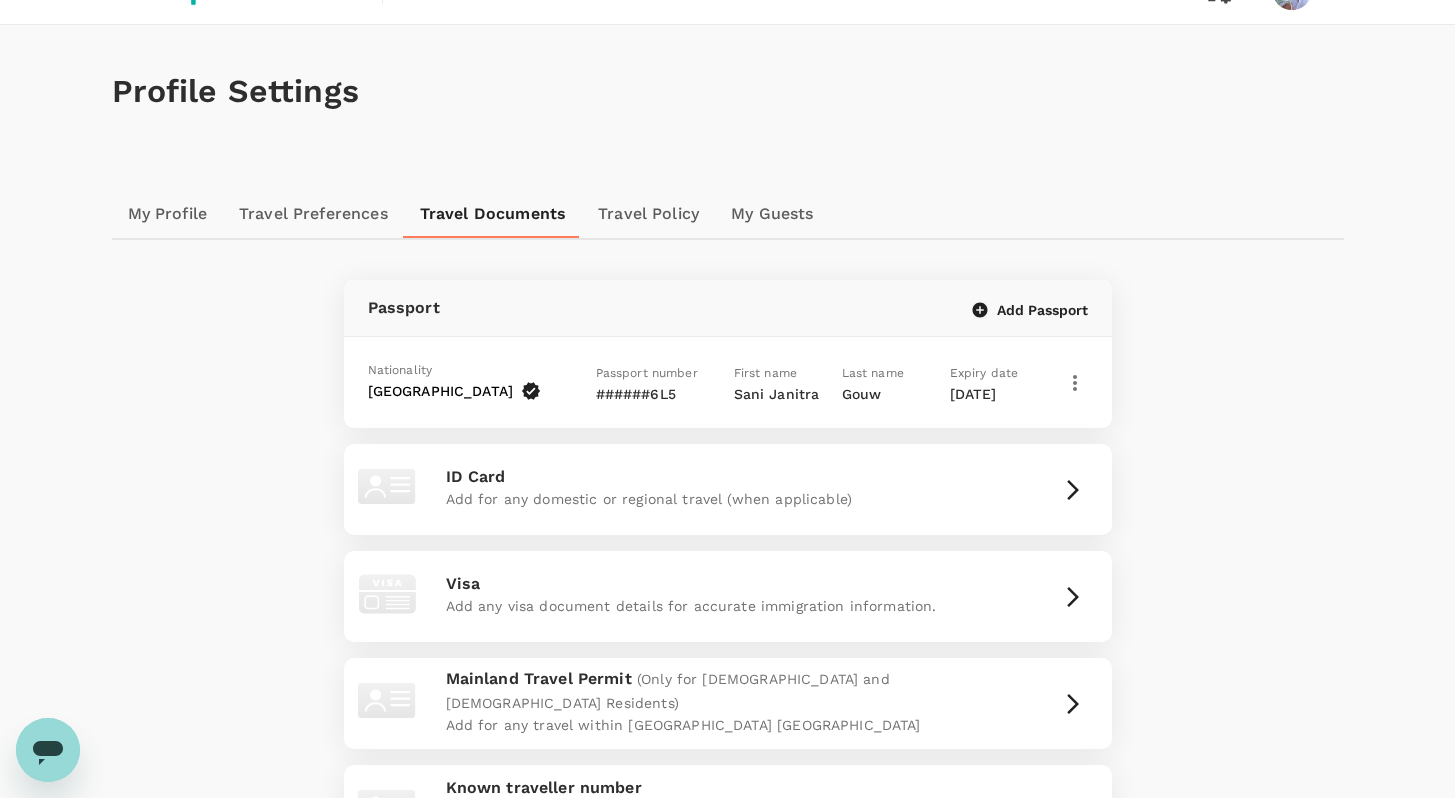 scroll, scrollTop: 0, scrollLeft: 0, axis: both 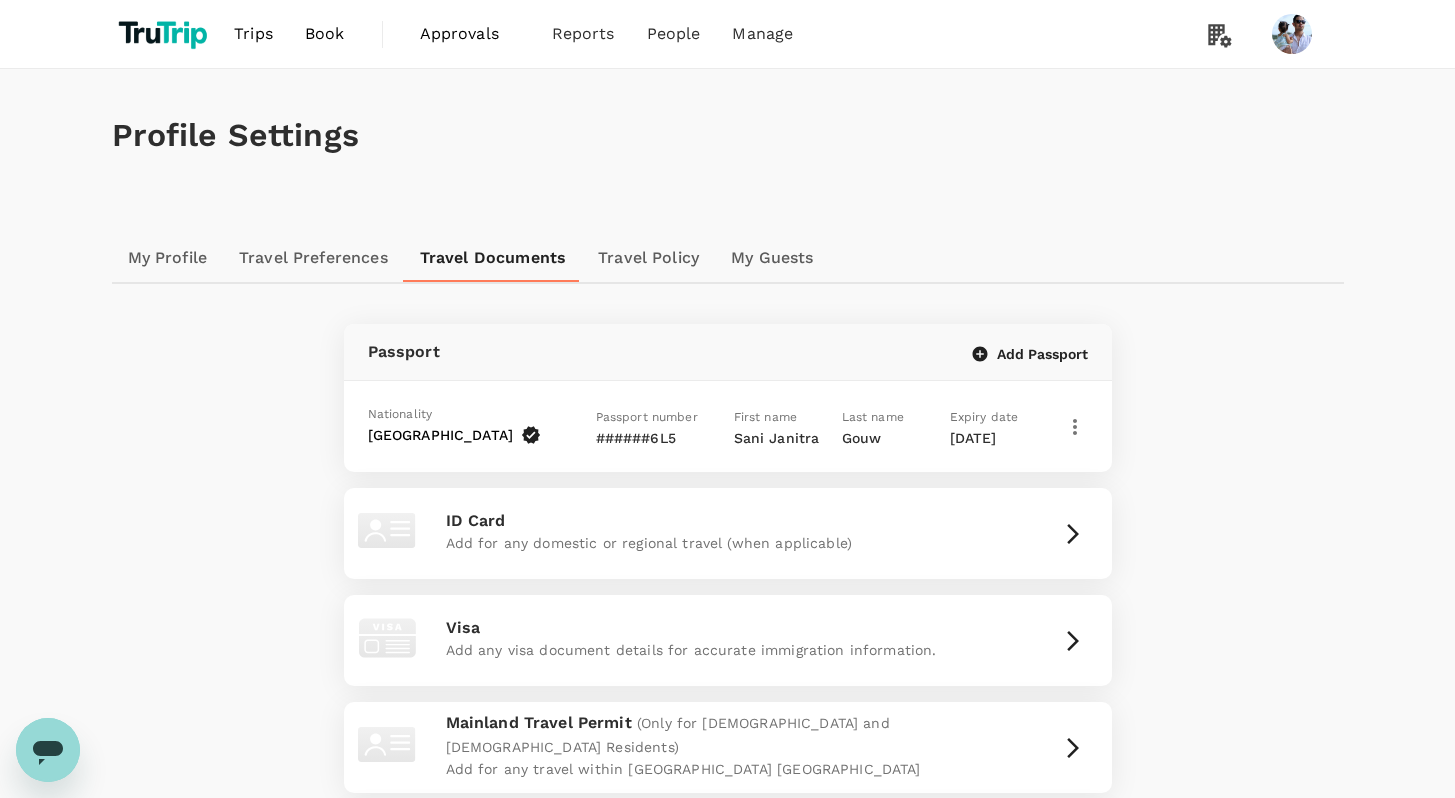 click on "Profile Settings" at bounding box center [728, 135] 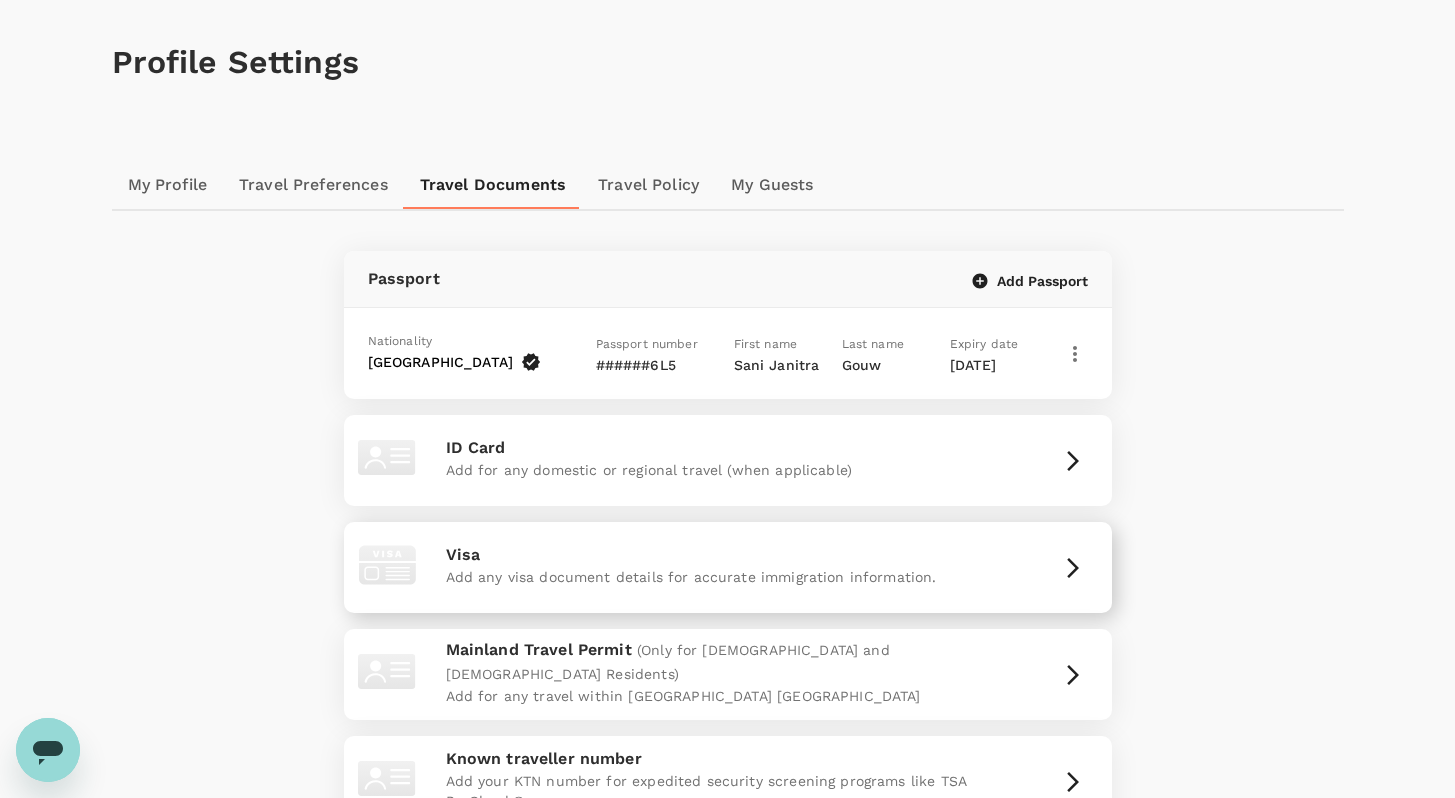 scroll, scrollTop: 210, scrollLeft: 0, axis: vertical 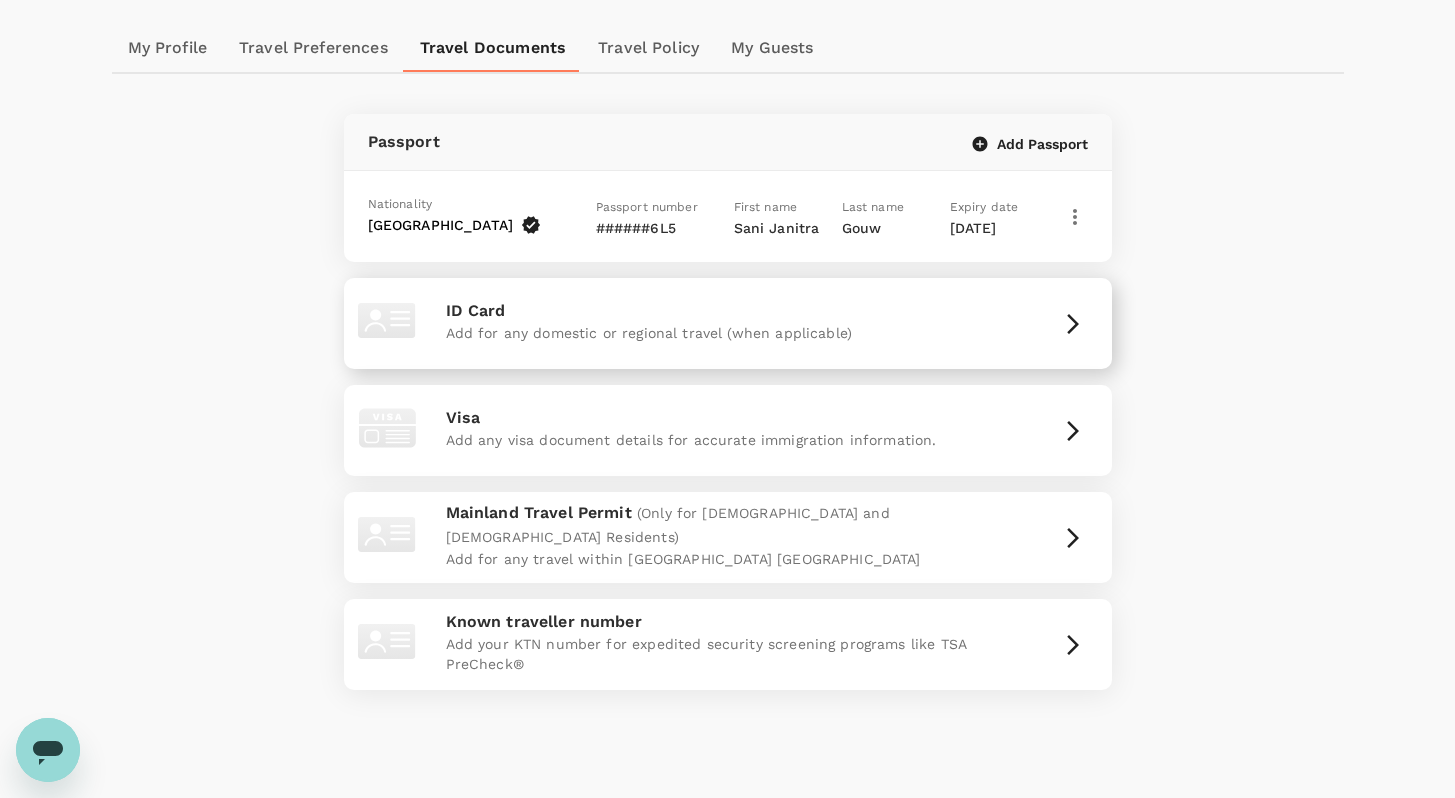 click 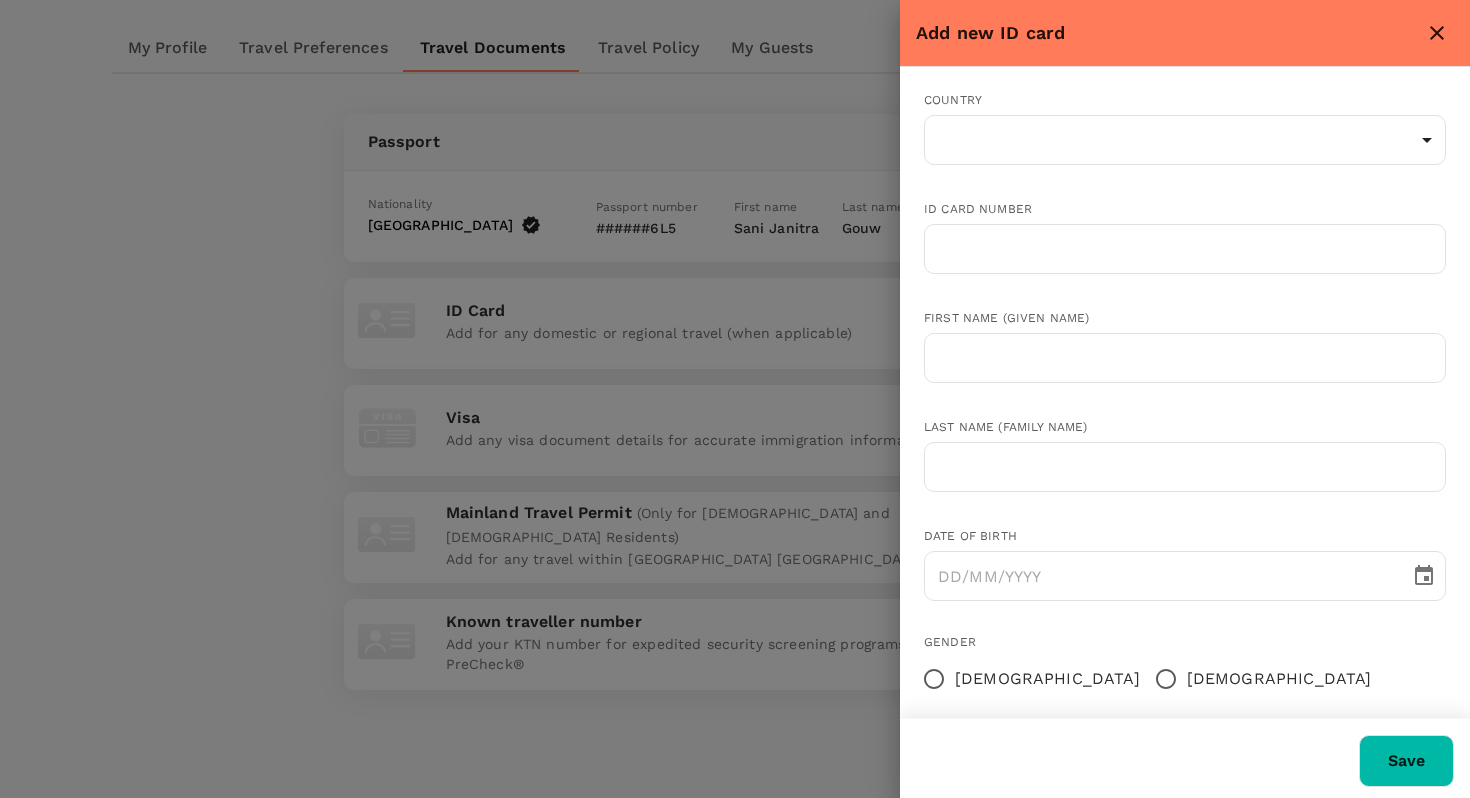 click 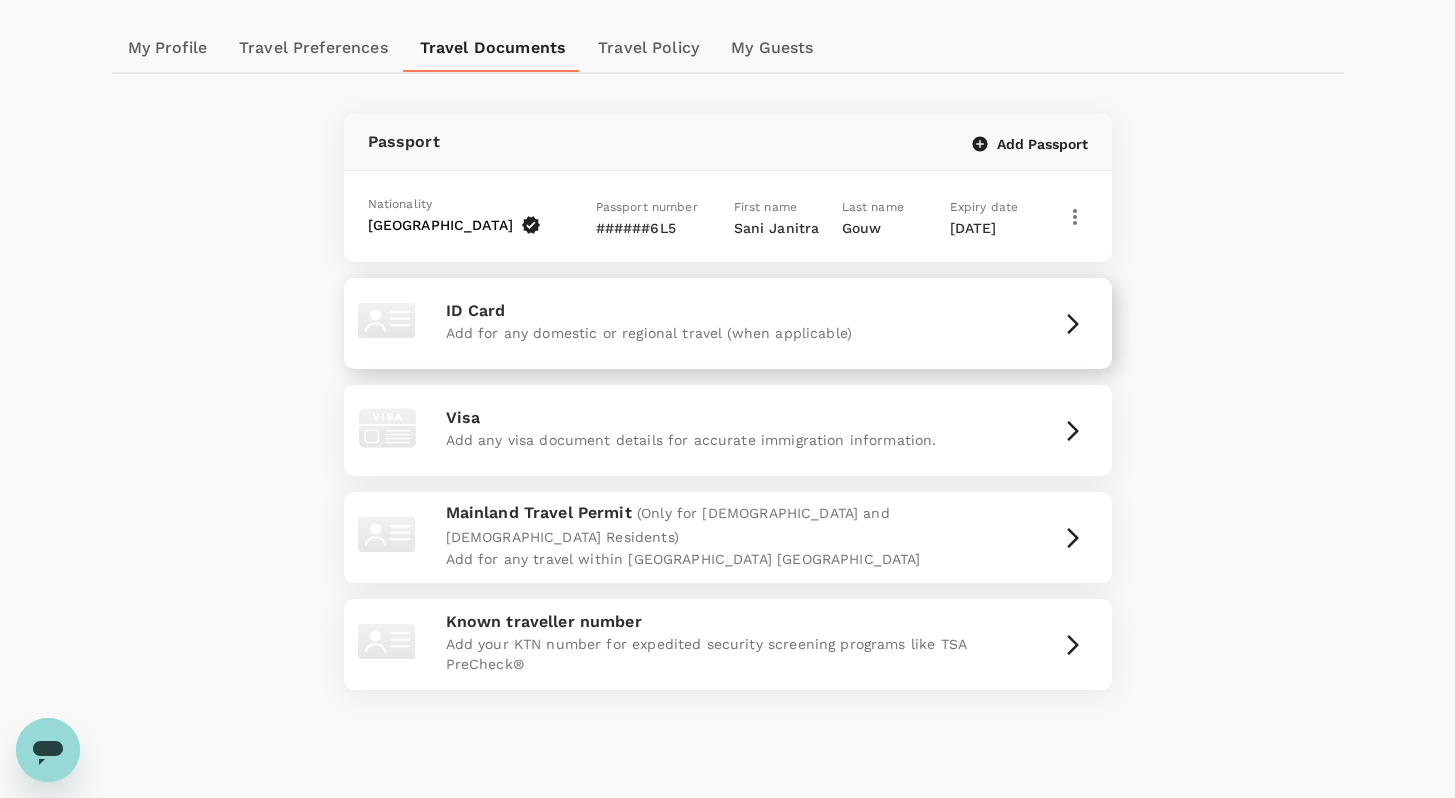 click 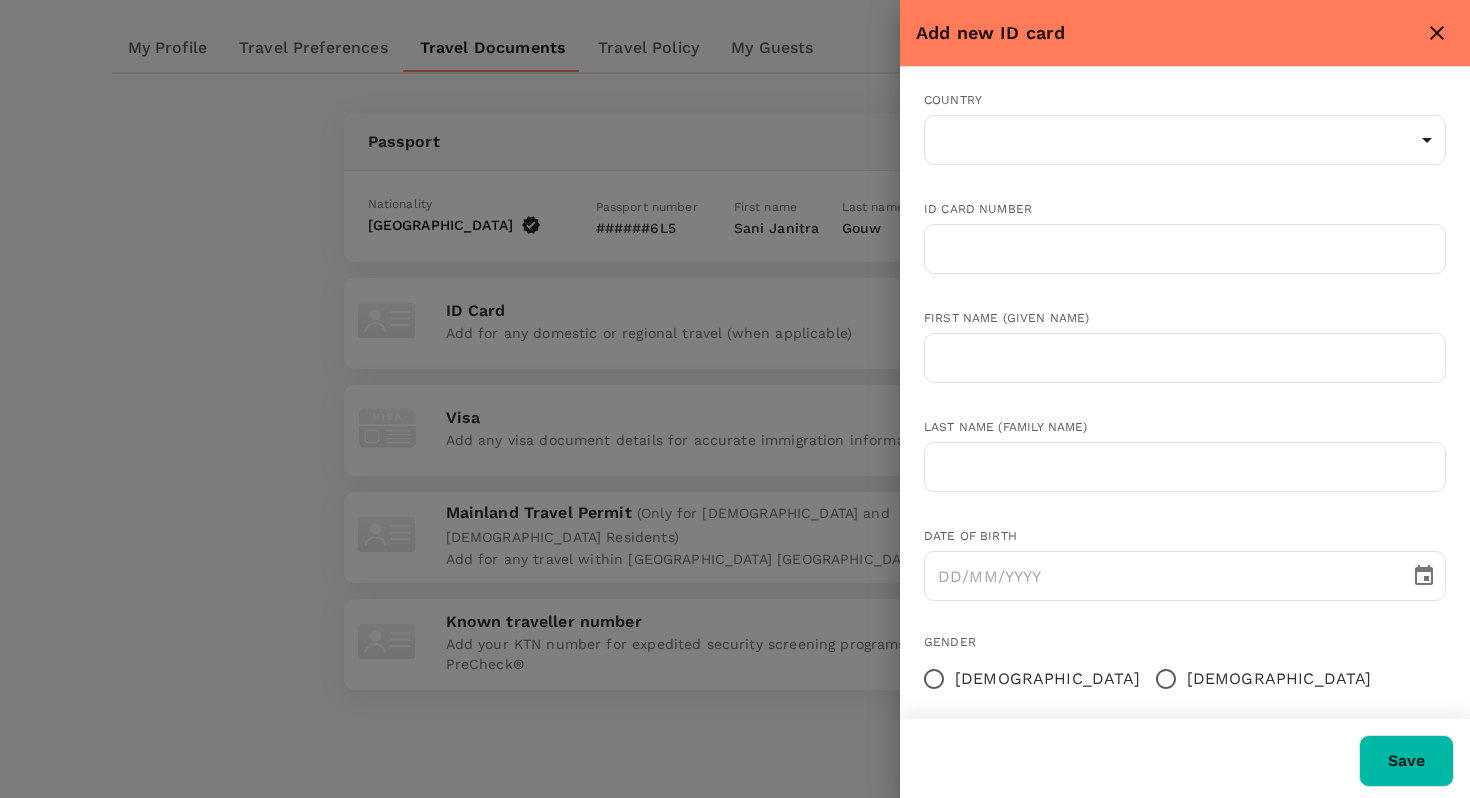 click at bounding box center [1437, 33] 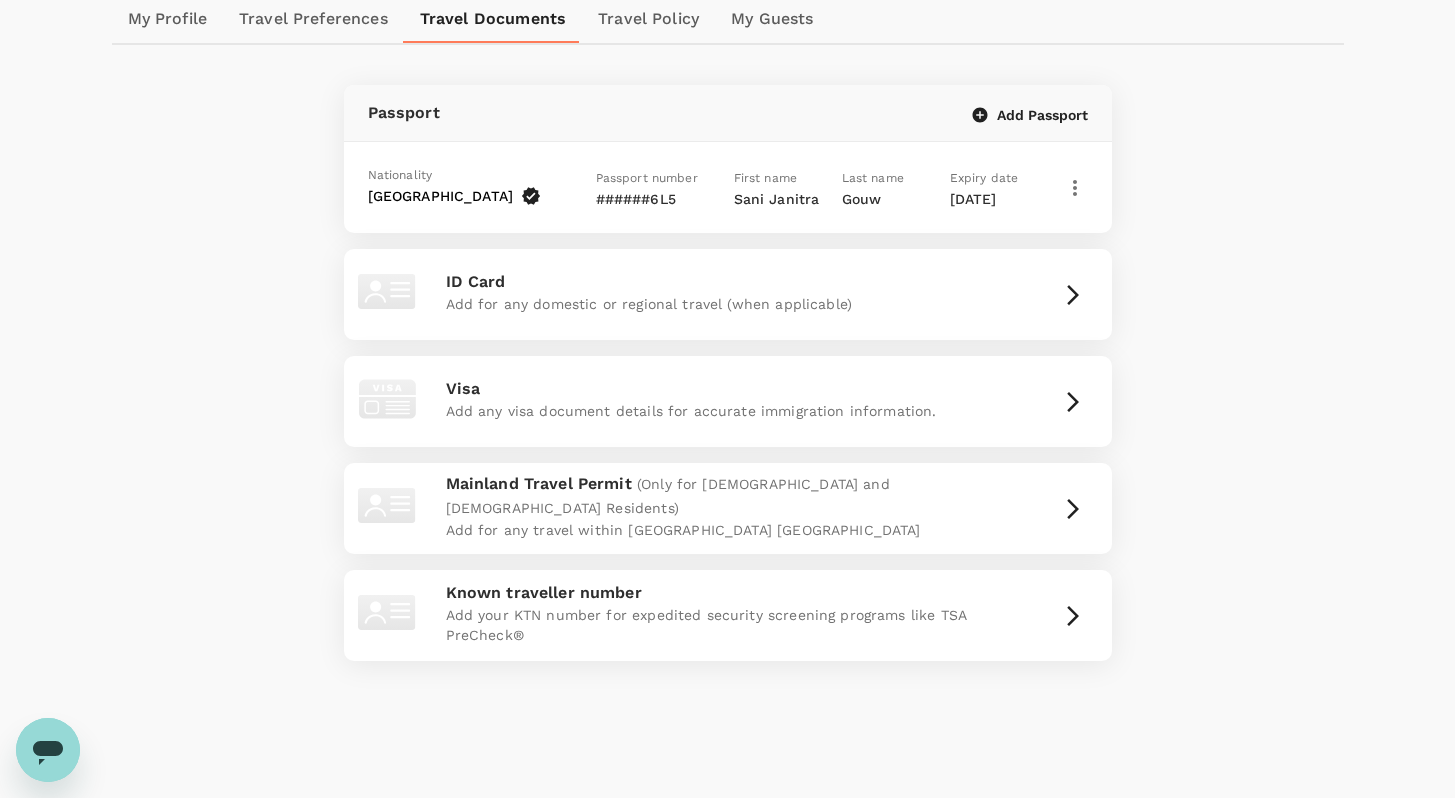 scroll, scrollTop: 214, scrollLeft: 0, axis: vertical 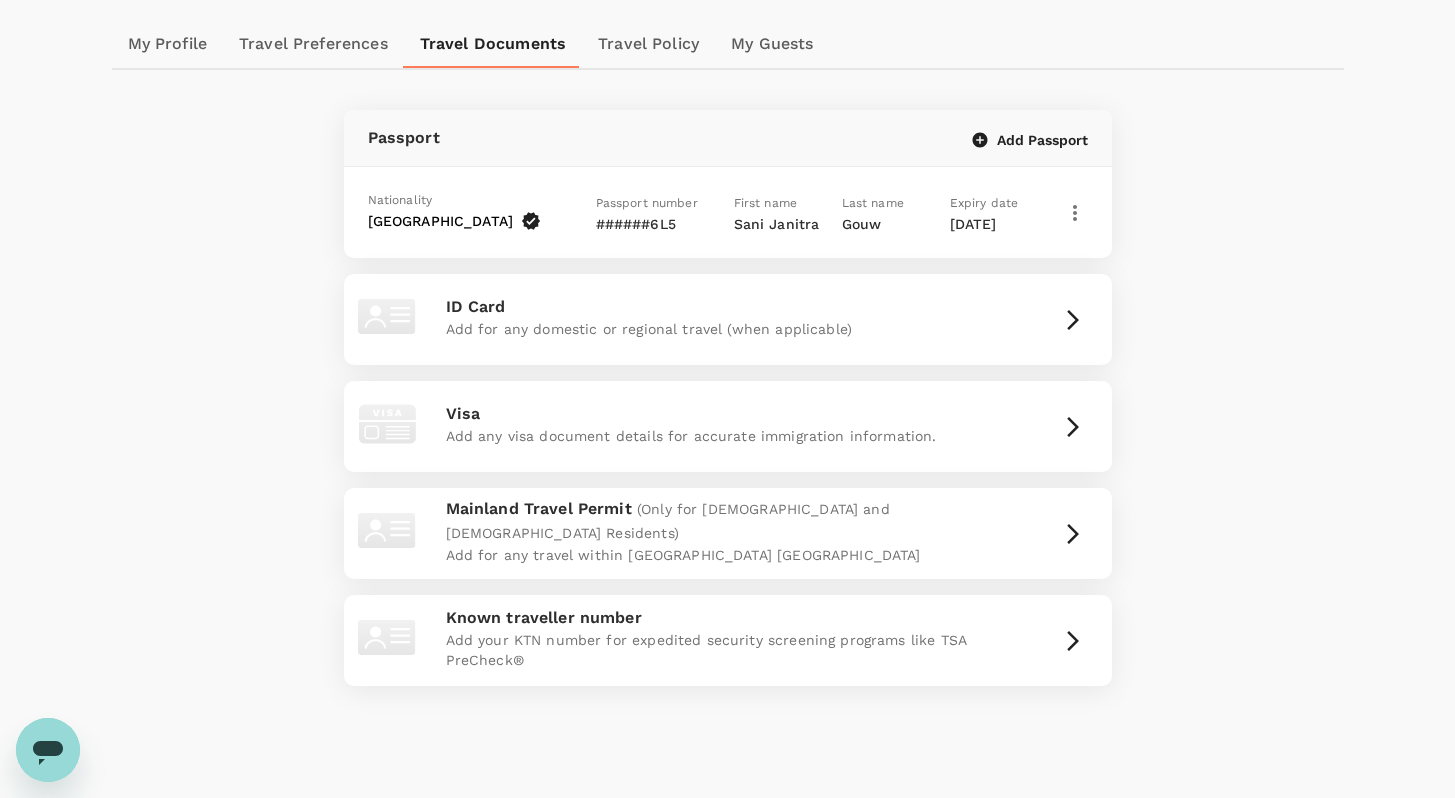 type 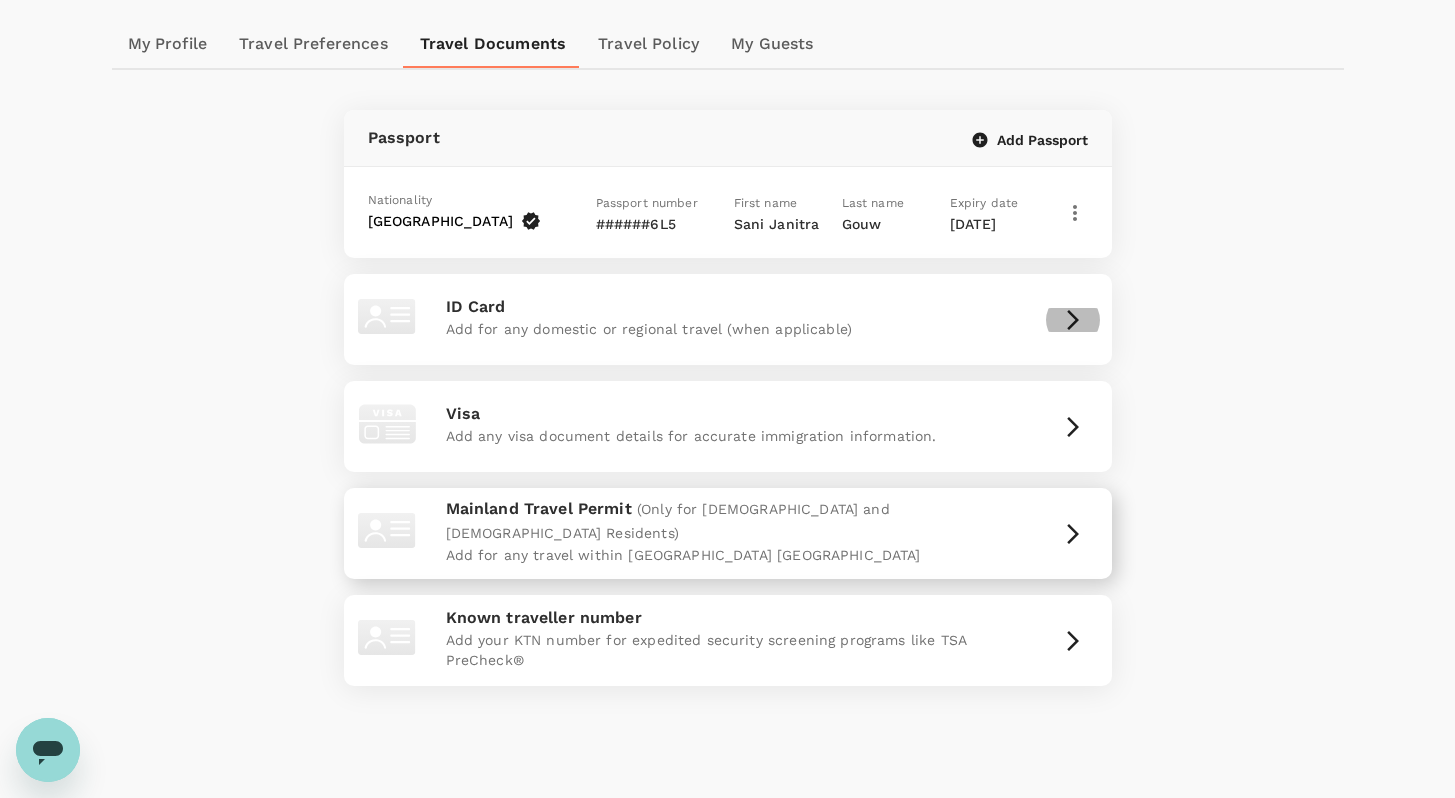 click on "Mainland Travel Permit     (Only for Hong Kong and Macao Residents)" at bounding box center (728, 521) 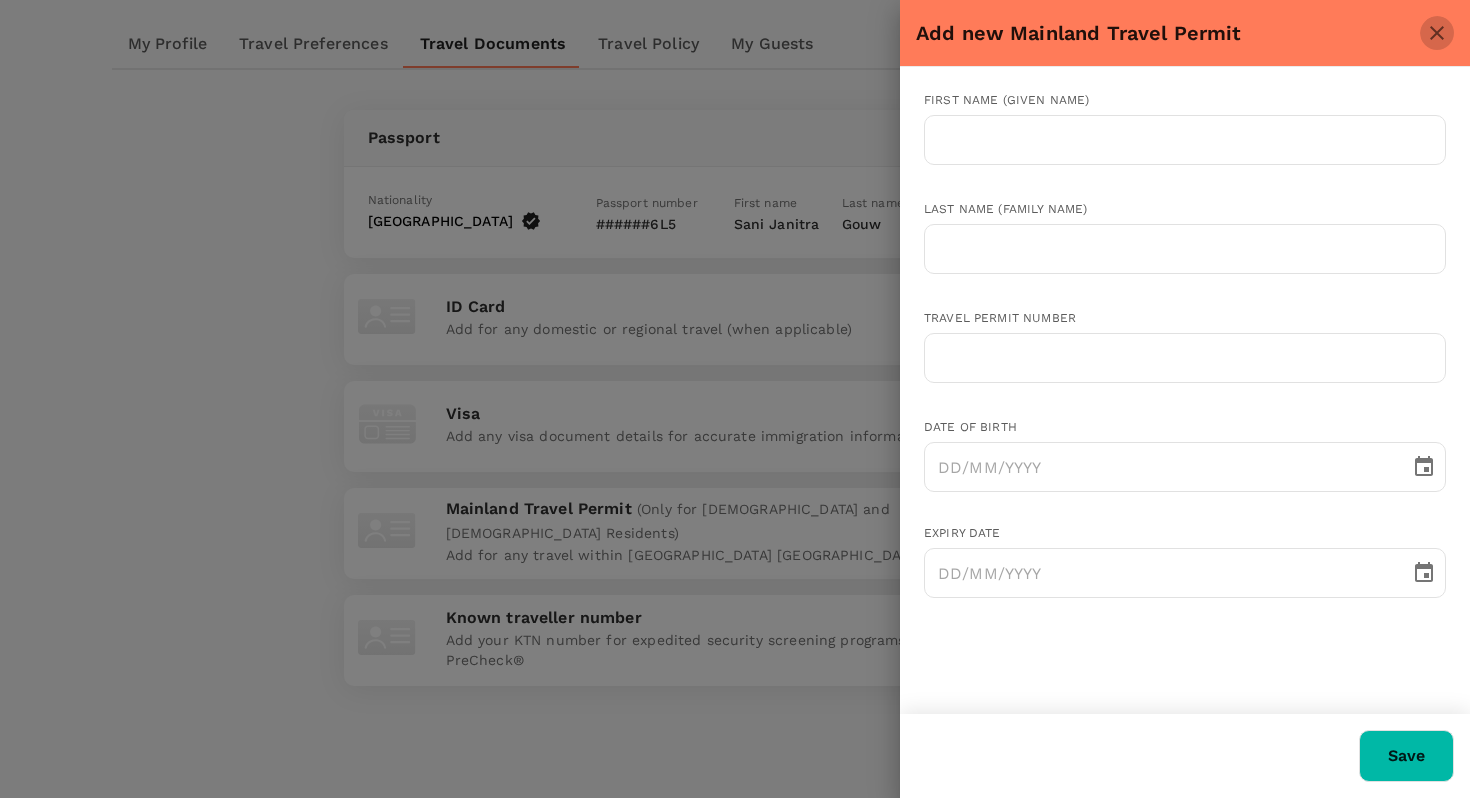 click 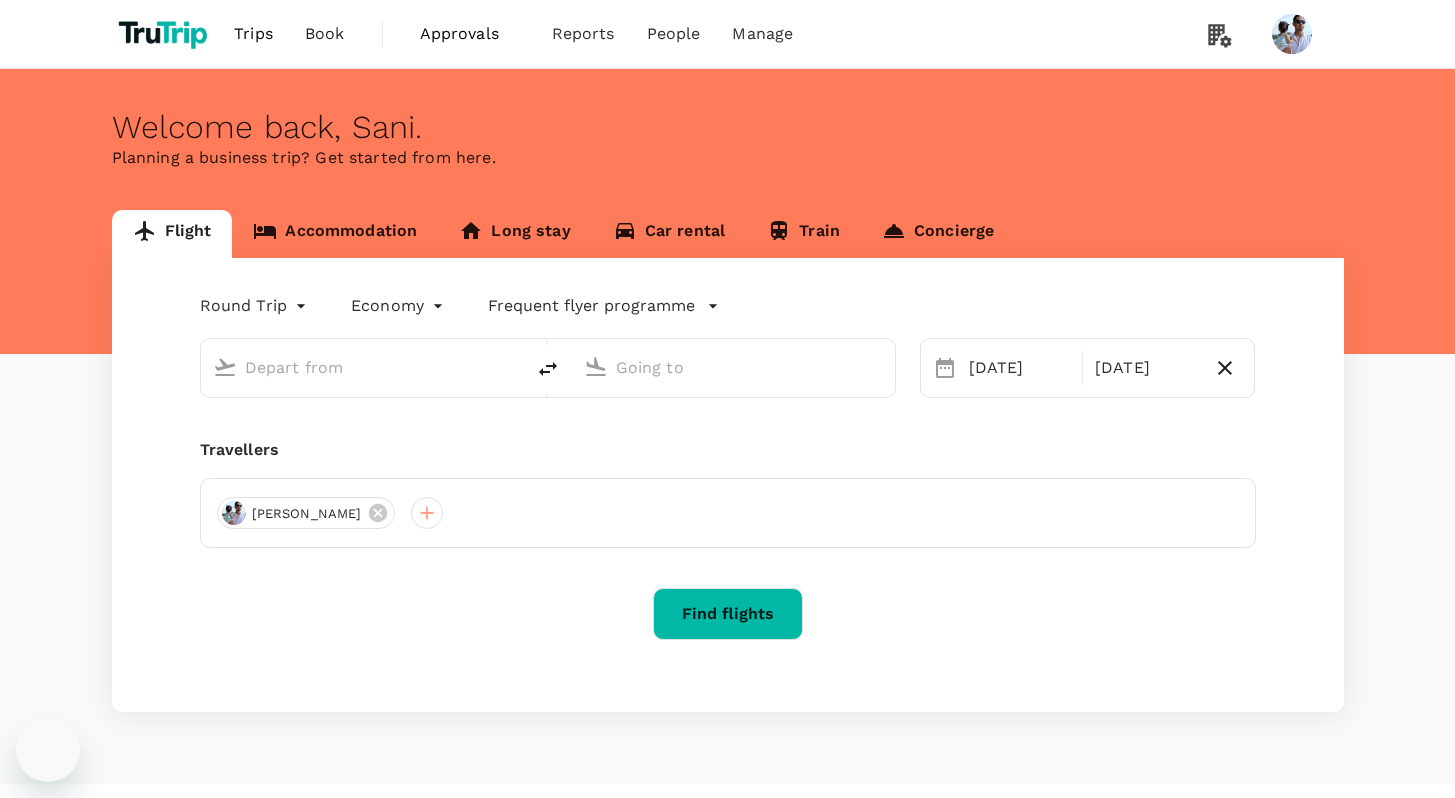 scroll, scrollTop: 0, scrollLeft: 0, axis: both 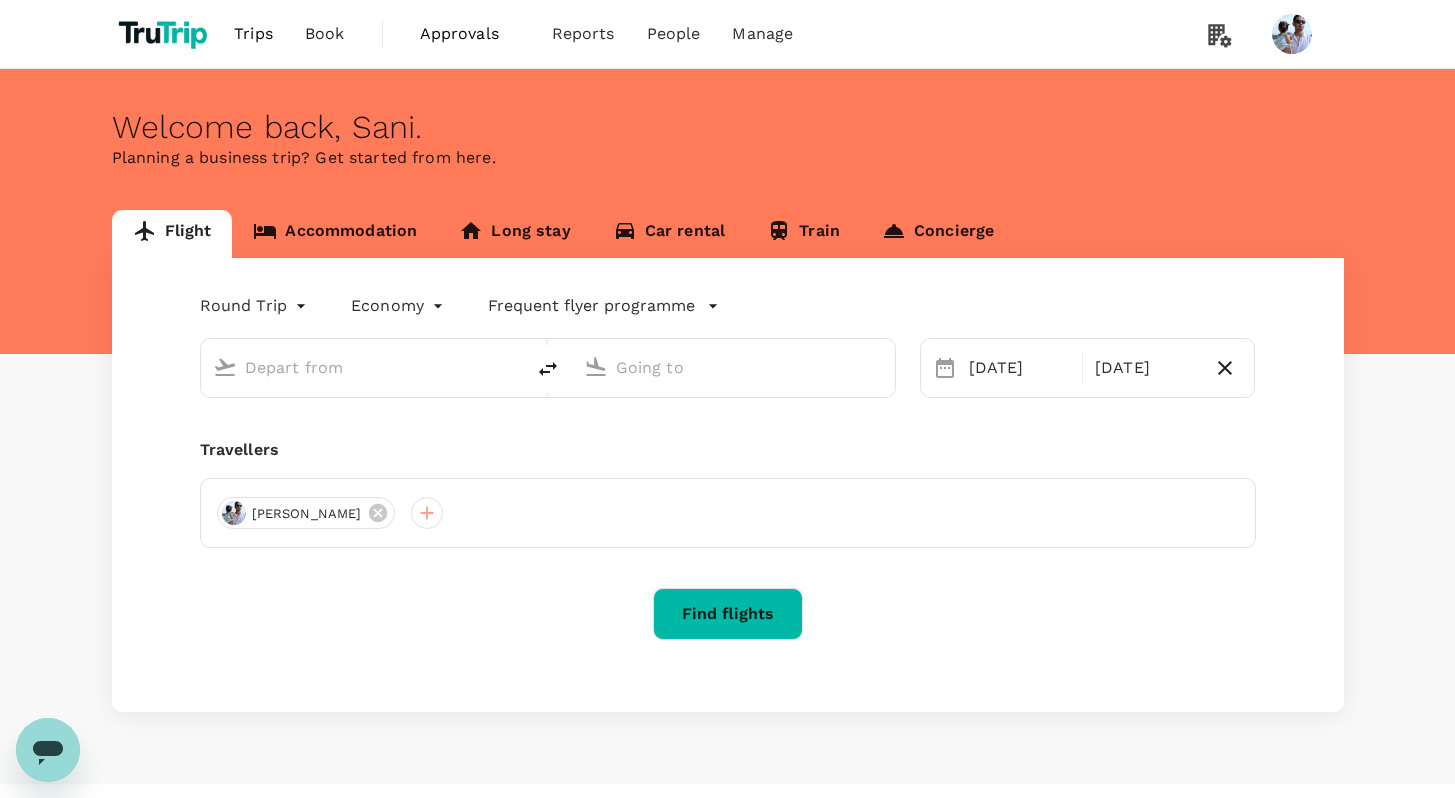 type on "[GEOGRAPHIC_DATA], [GEOGRAPHIC_DATA] (any)" 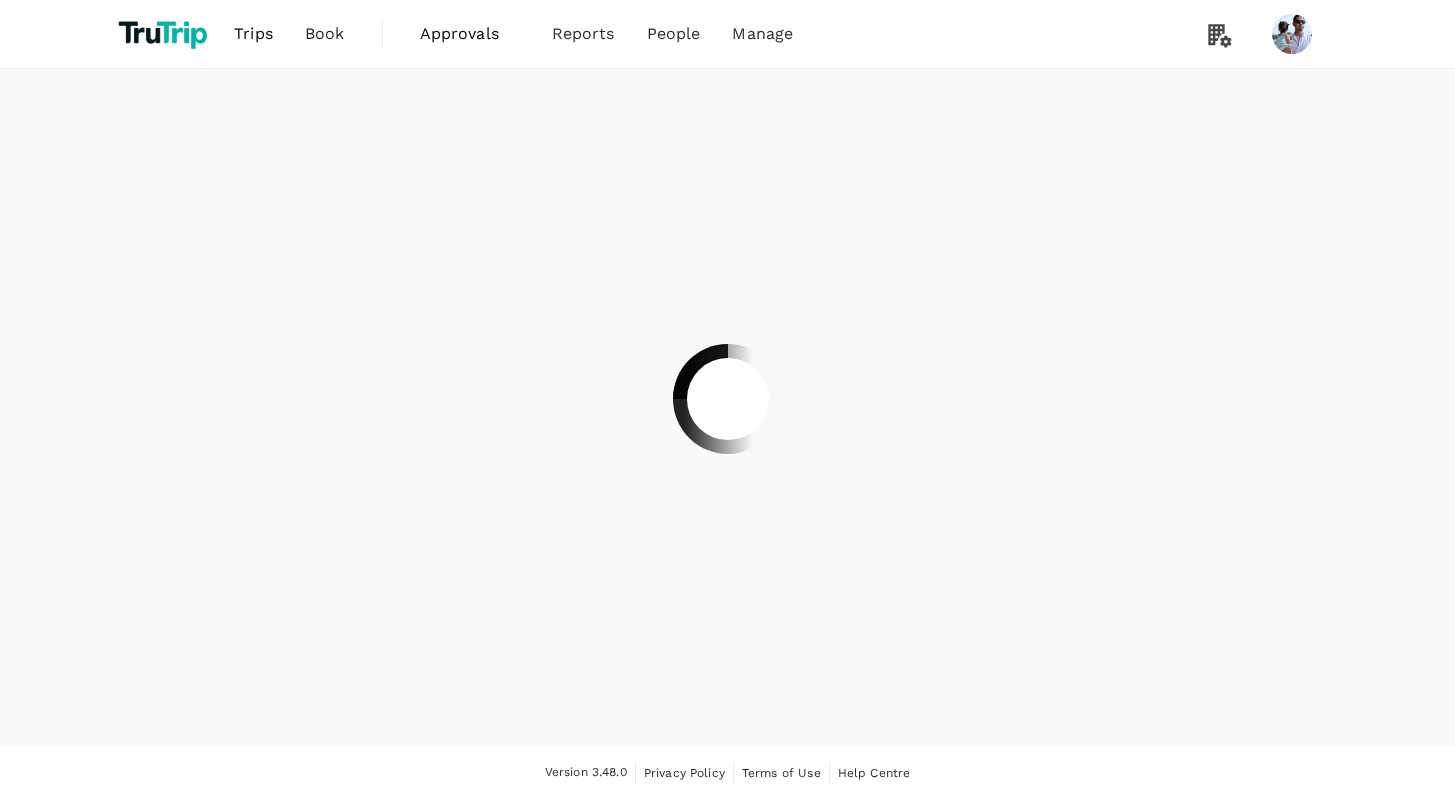 scroll, scrollTop: 0, scrollLeft: 0, axis: both 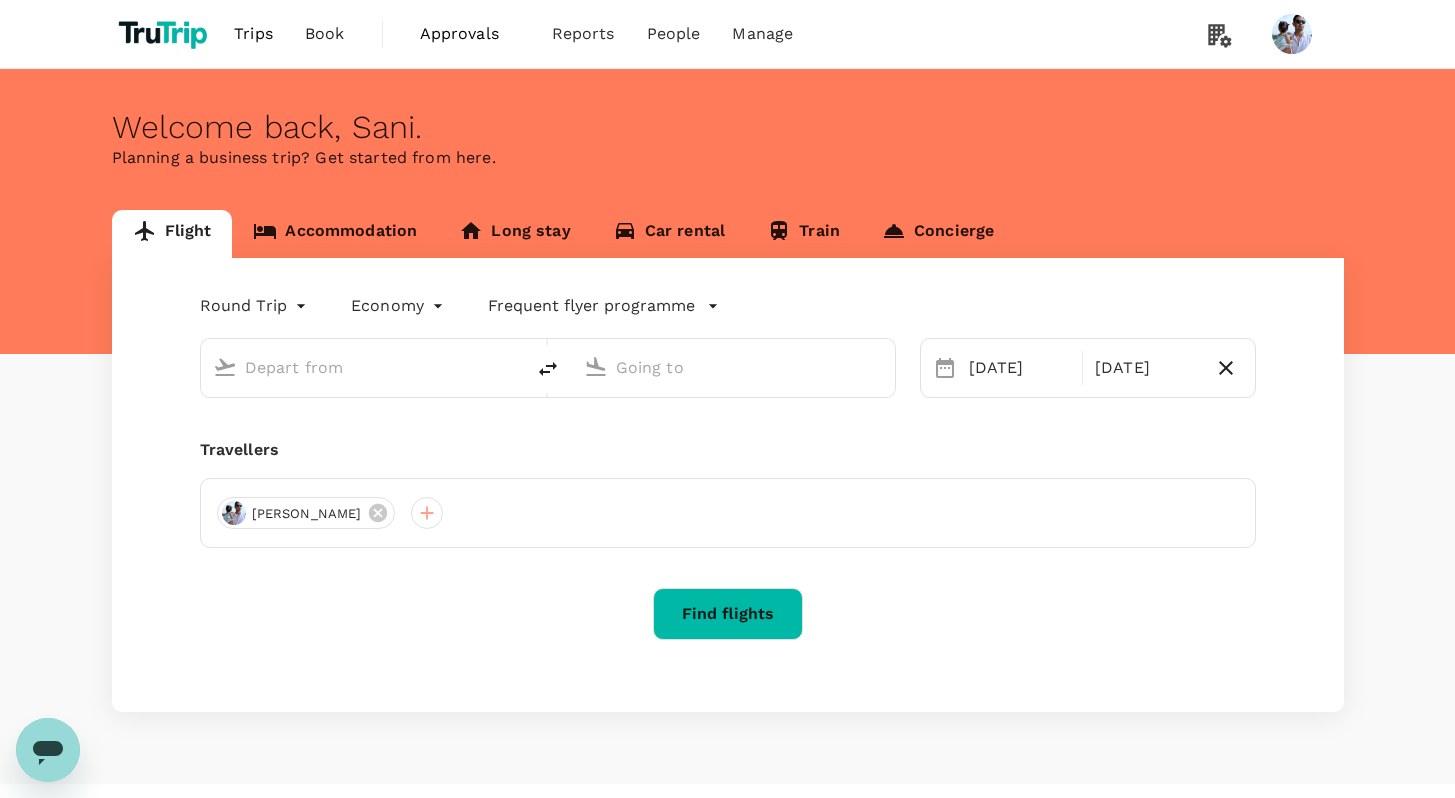 type on "[GEOGRAPHIC_DATA], [GEOGRAPHIC_DATA] (any)" 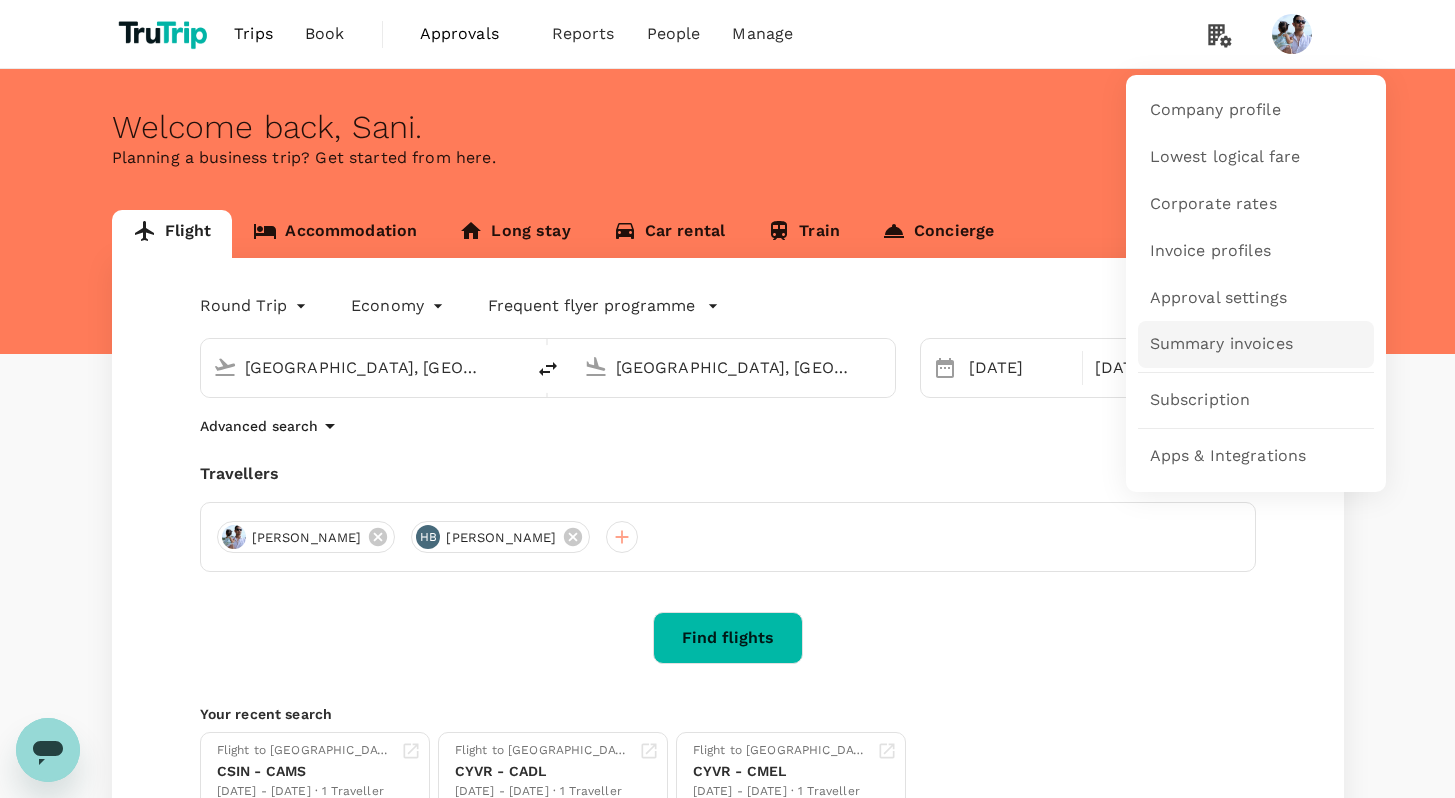 click on "Summary invoices" at bounding box center (1221, 344) 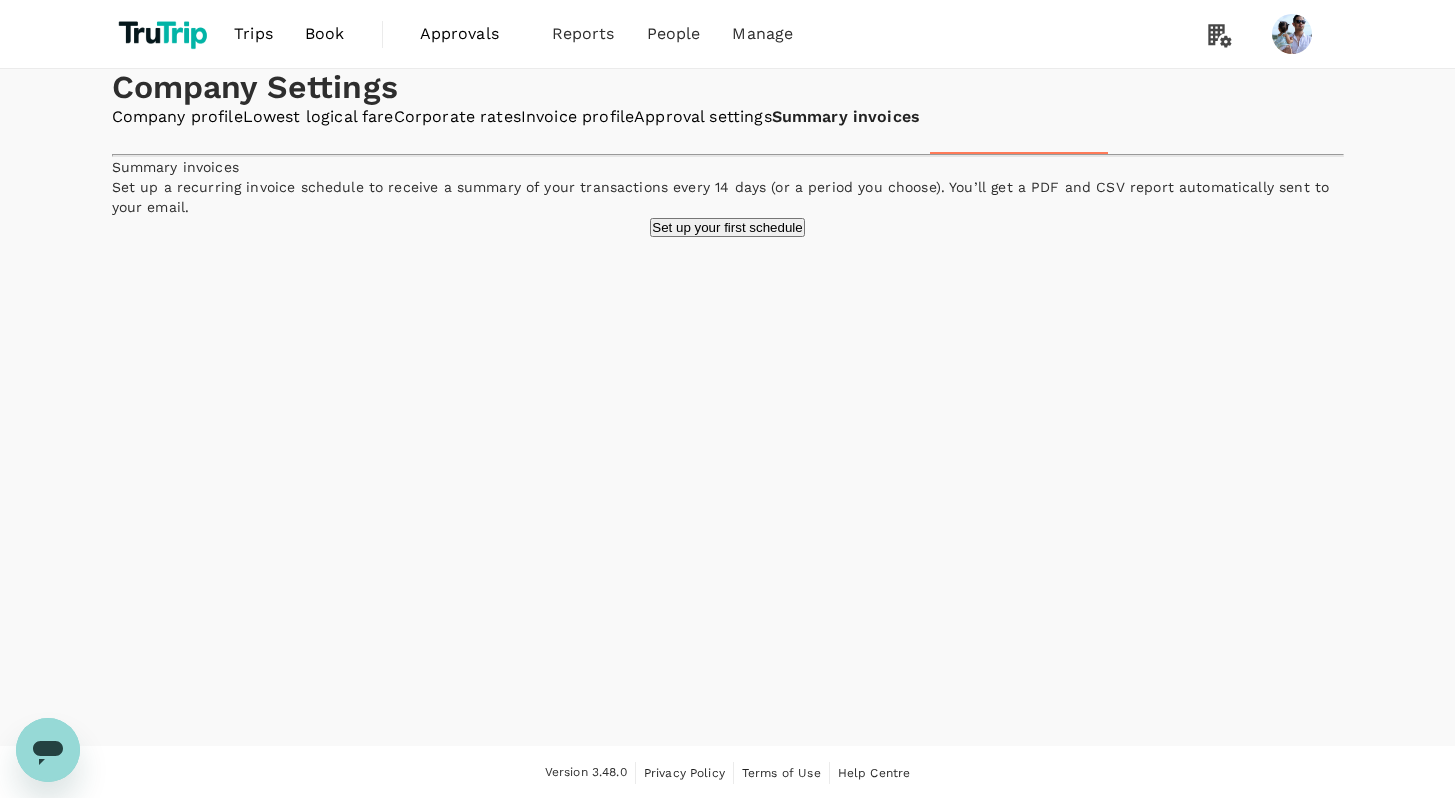 click on "Set up your first schedule" at bounding box center (727, 227) 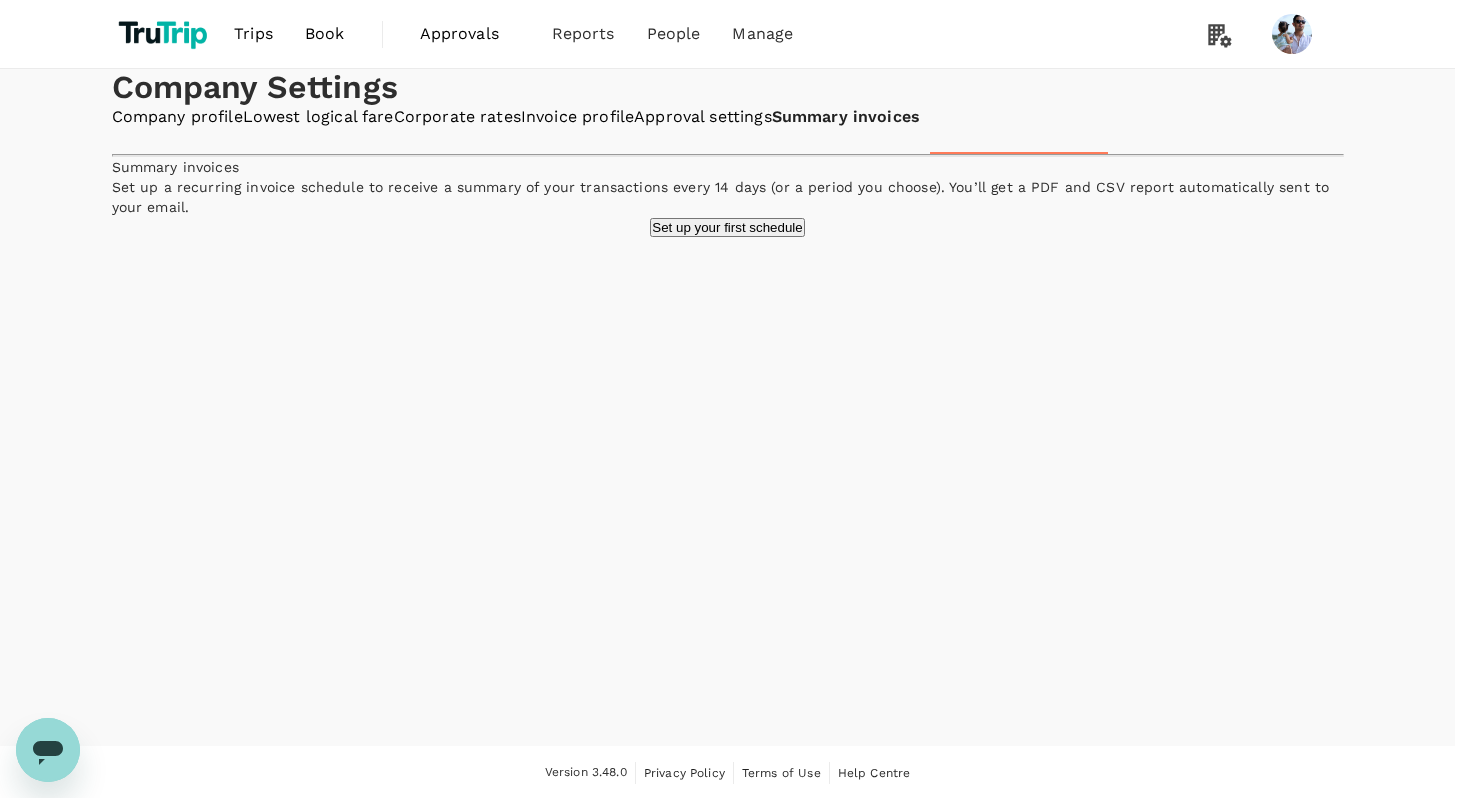 click 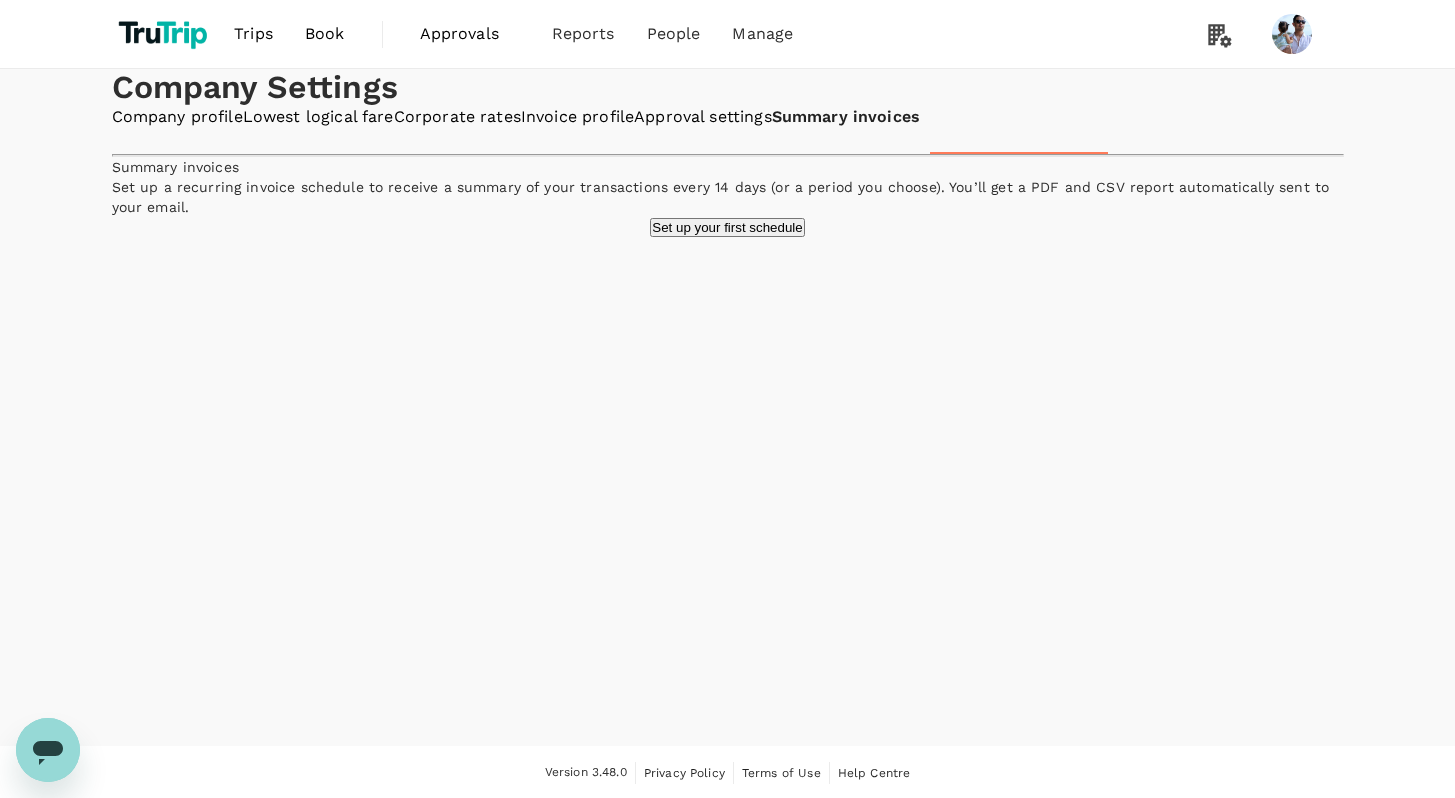 click on "Set up your first schedule" at bounding box center (727, 227) 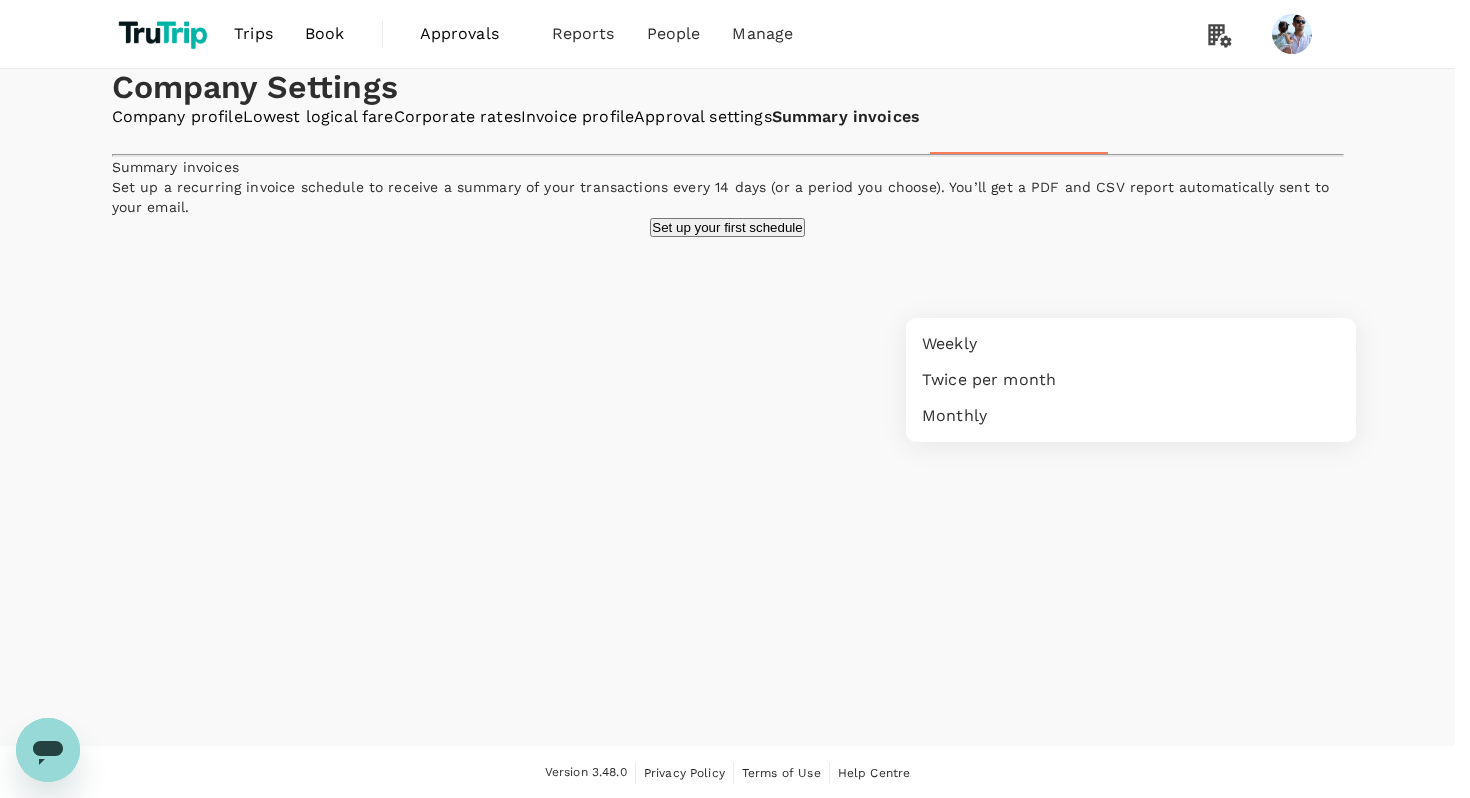 click on "Trips Book Approvals 0 Reports People Manage Company Settings Company profile Lowest logical fare Corporate rates Invoice profile Approval settings Summary invoices Summary invoices Set up a recurring invoice schedule to receive a summary of your transactions every 14 days (or a period you choose). You’ll get a PDF and CSV report automatically sent to your email. Set up your first schedule Version 3.48.0 Privacy Policy Terms of Use Help Centre Enable schedule Delete schedule Create scheduled summary invoice Set the criteria for the summary invoice that will be sent via email after every invoice period Report name ​ Invoicing period ​ ​ Payment method ​ ​ Report format ​ ​ Invoice profile ​ ​ Report recipients ​ Press Enter to add an email. Cancel Save schedule Weekly Twice per month Monthly" at bounding box center [735, 3607] 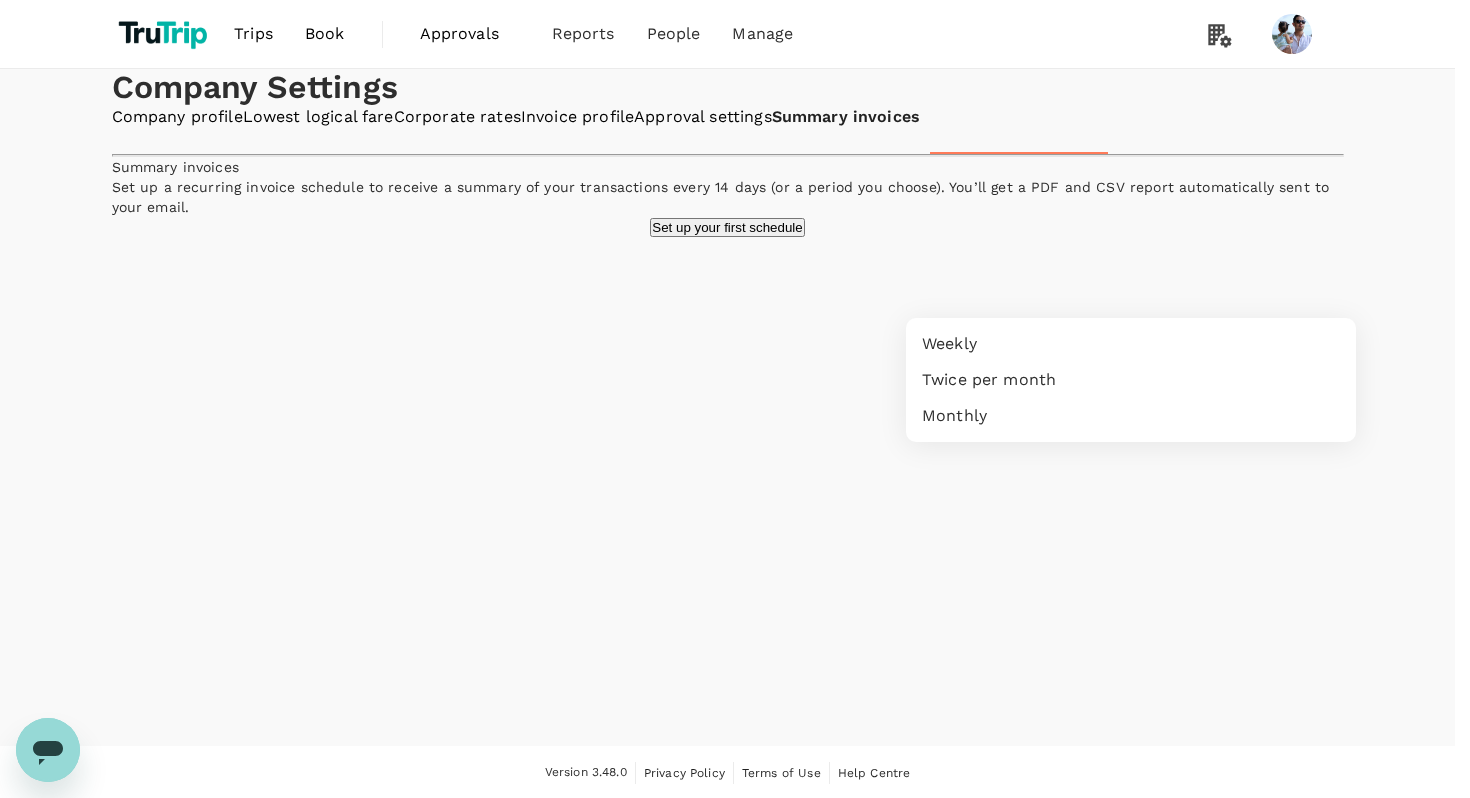 type 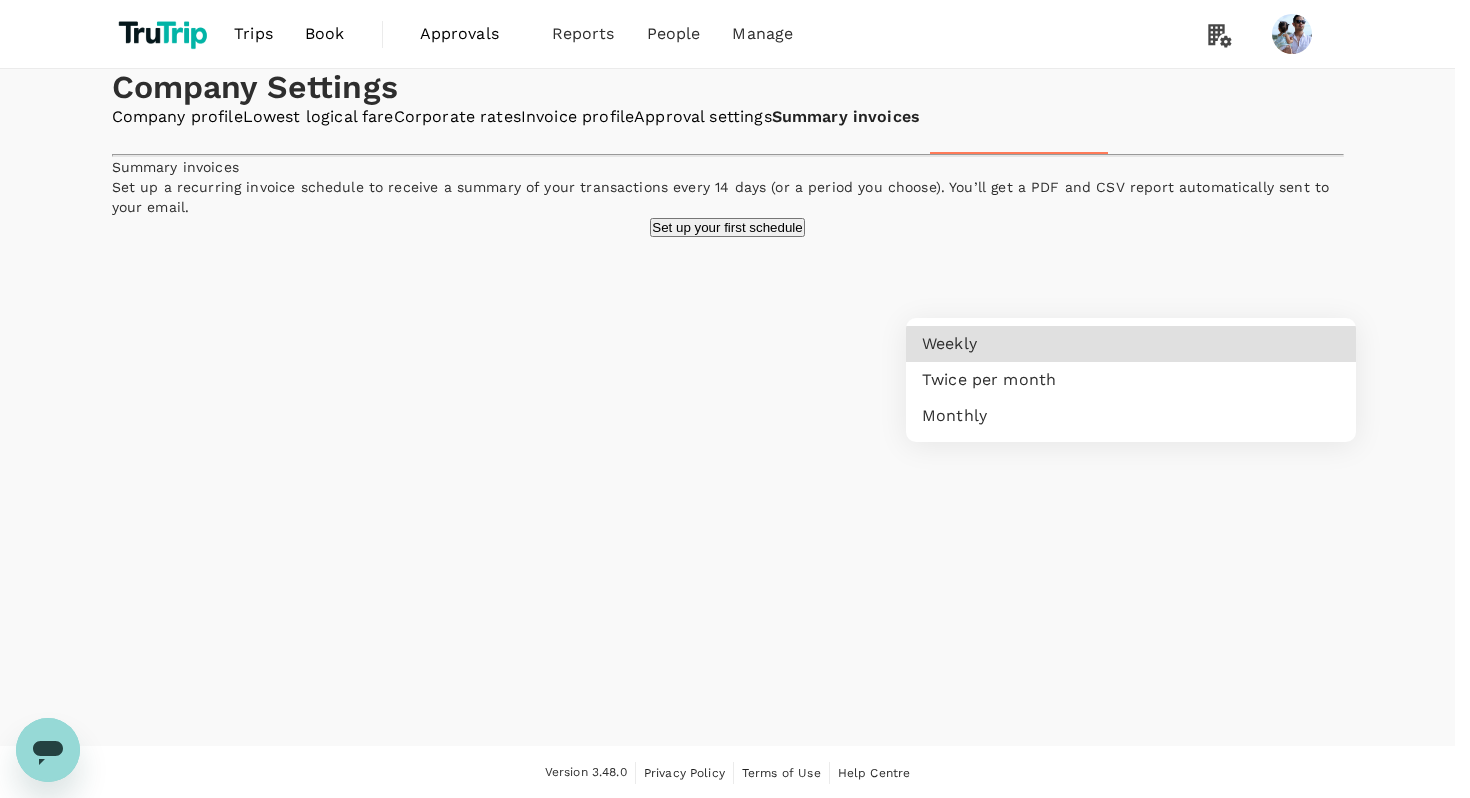 click at bounding box center (735, 399) 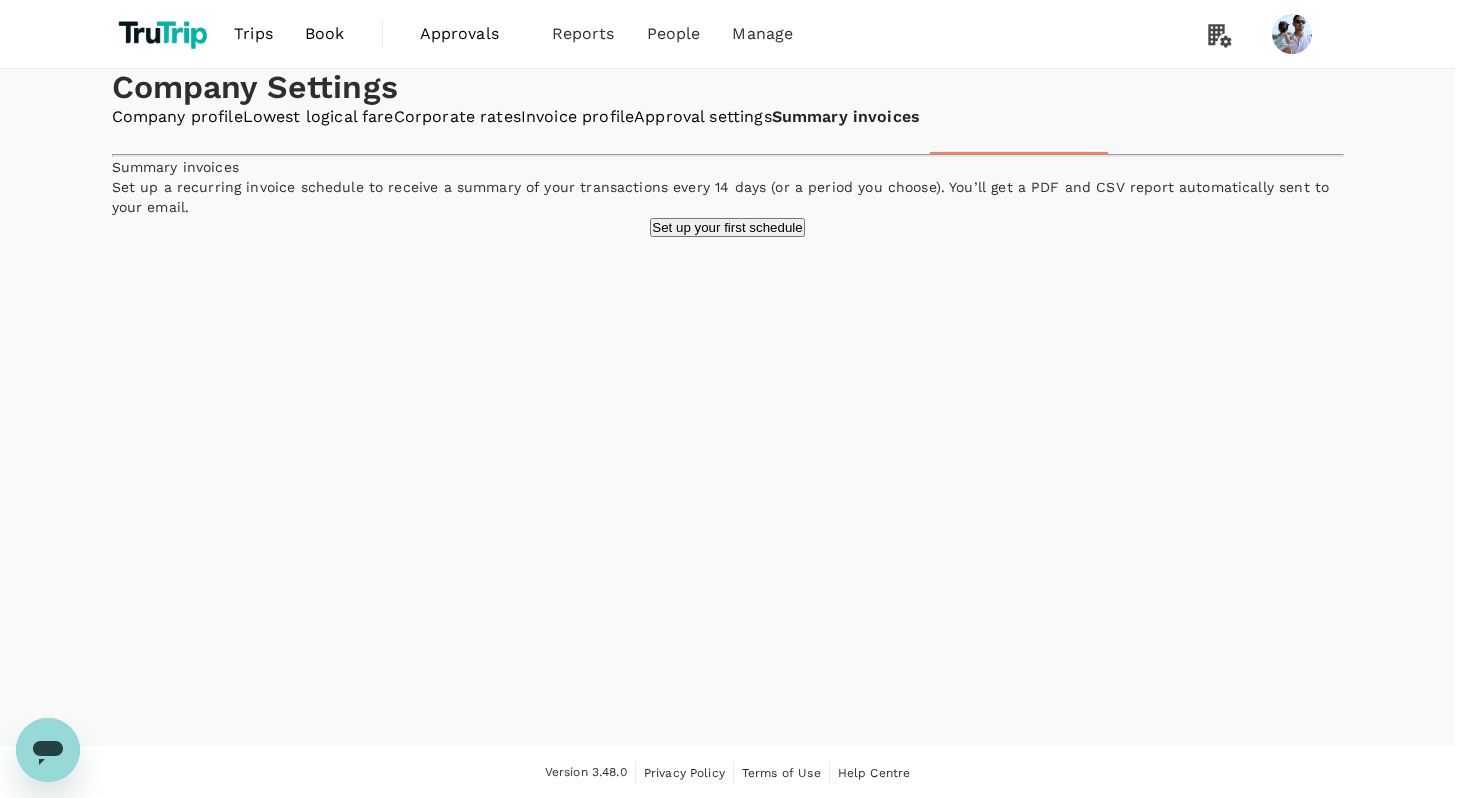 click 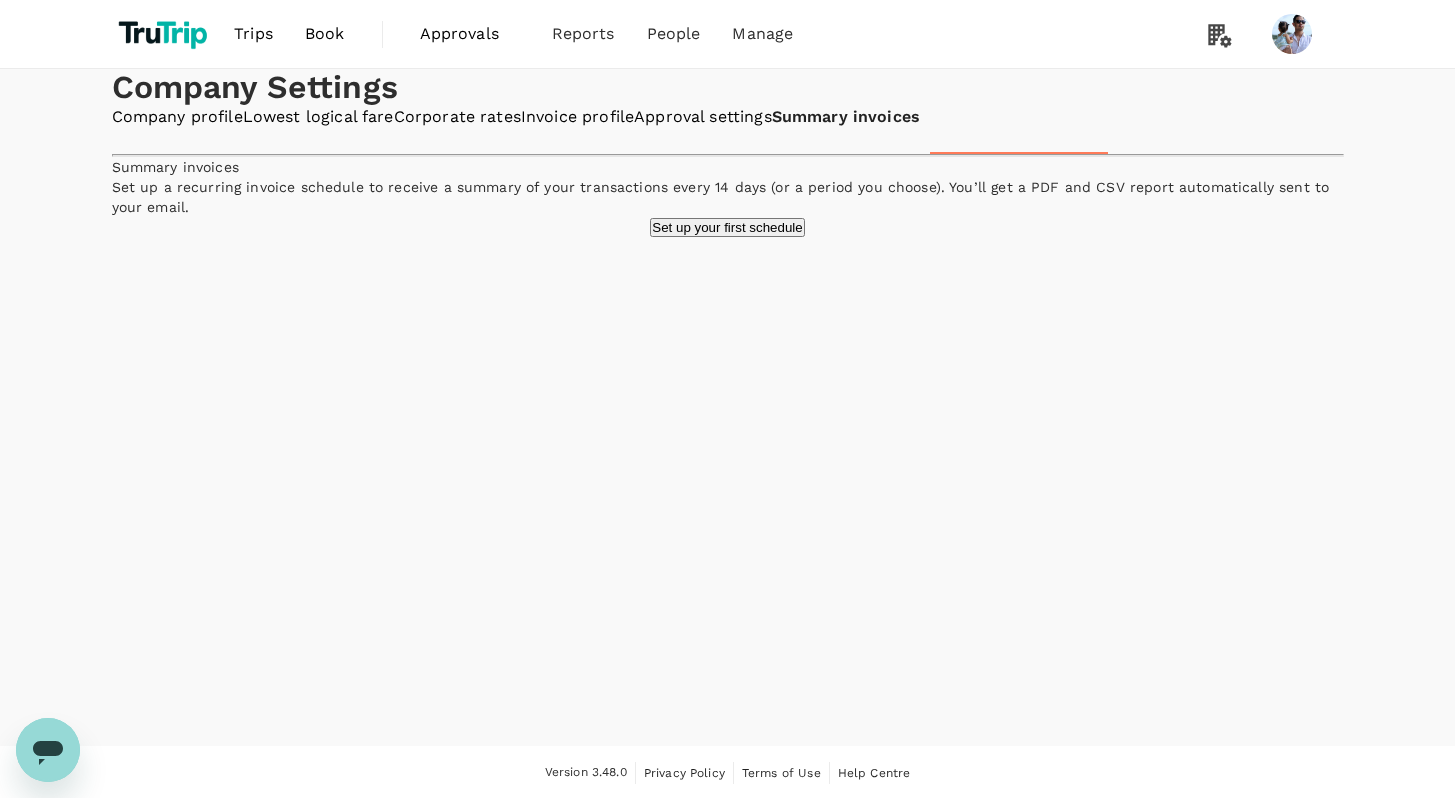 type 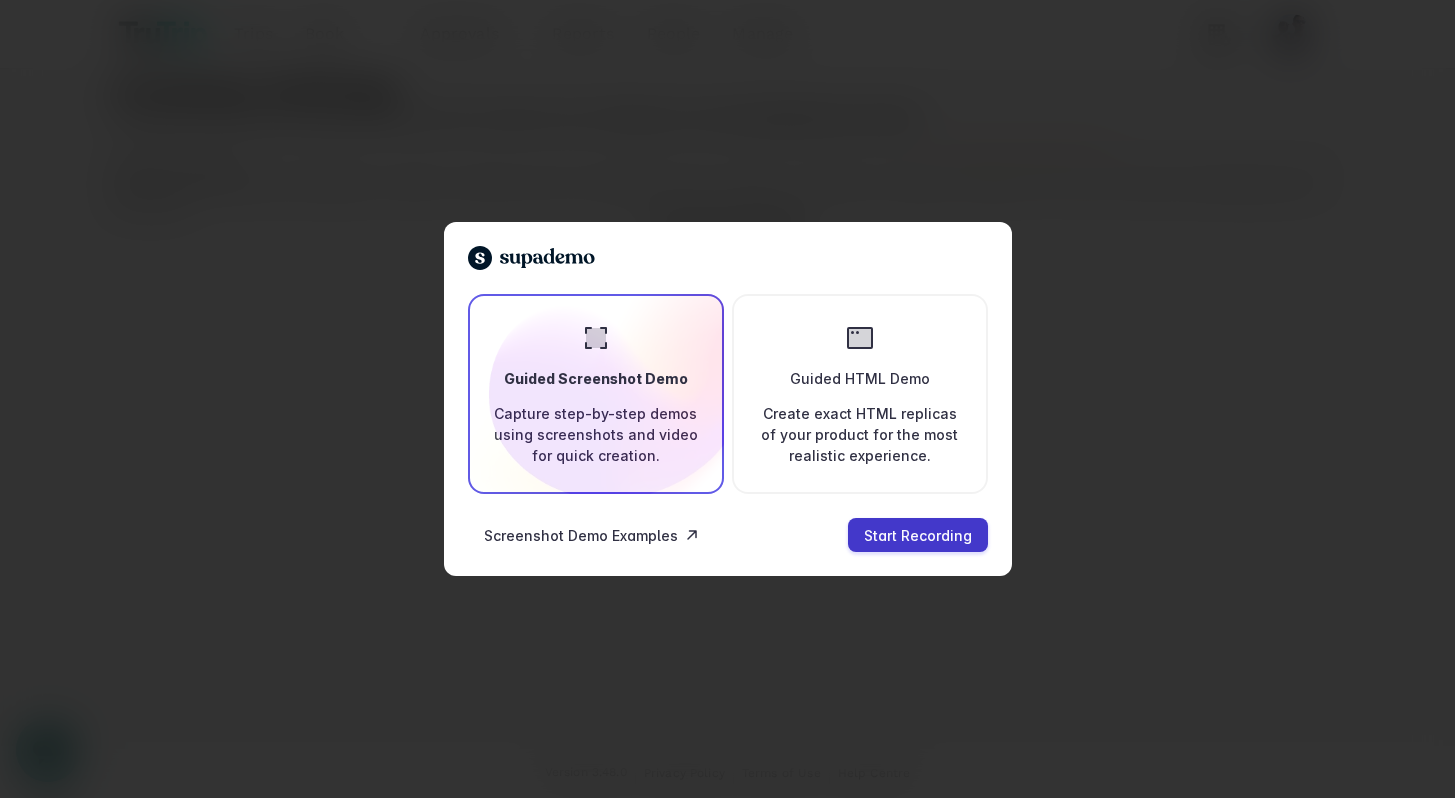 click on "Start Recording" at bounding box center (918, 535) 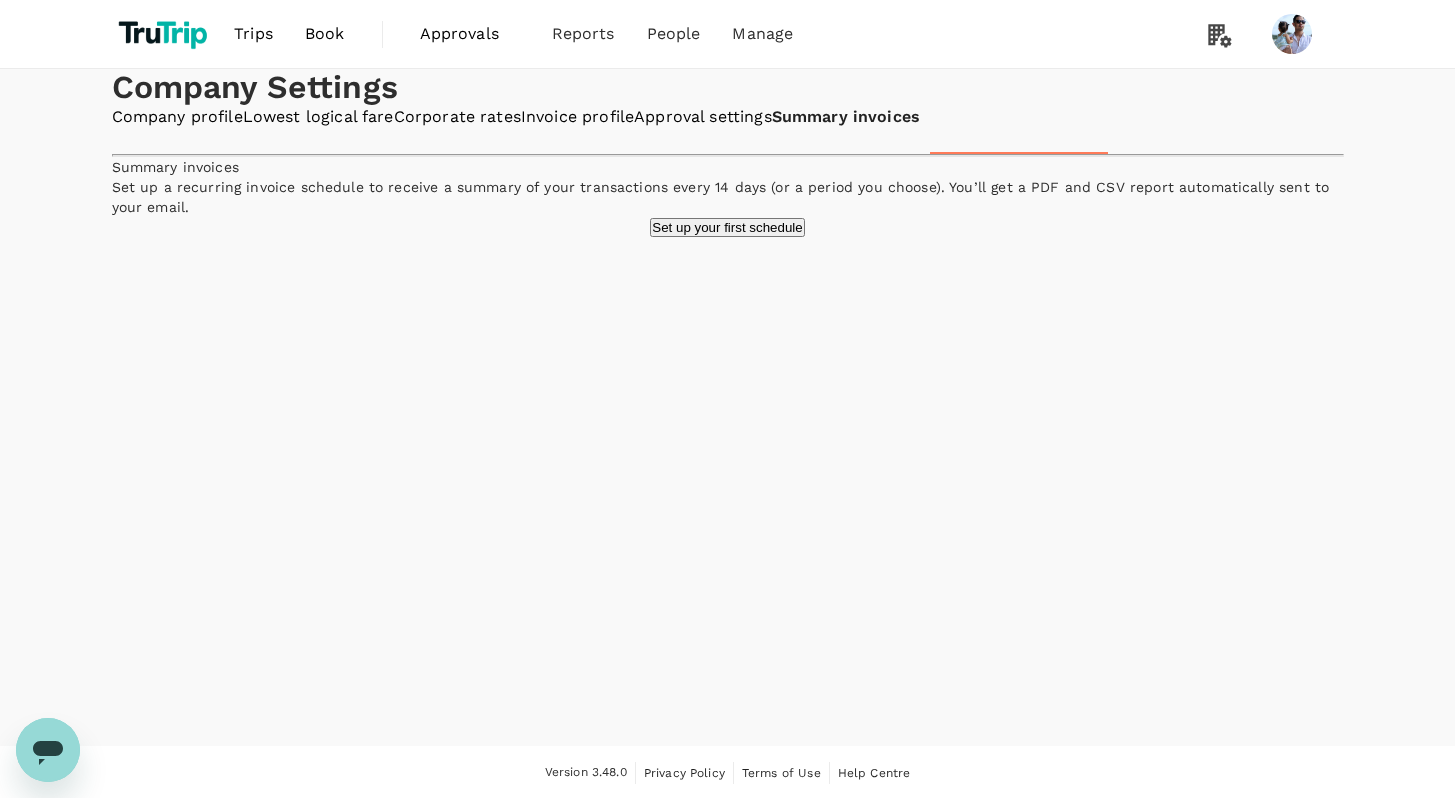 click on "Set up your first schedule" at bounding box center [727, 227] 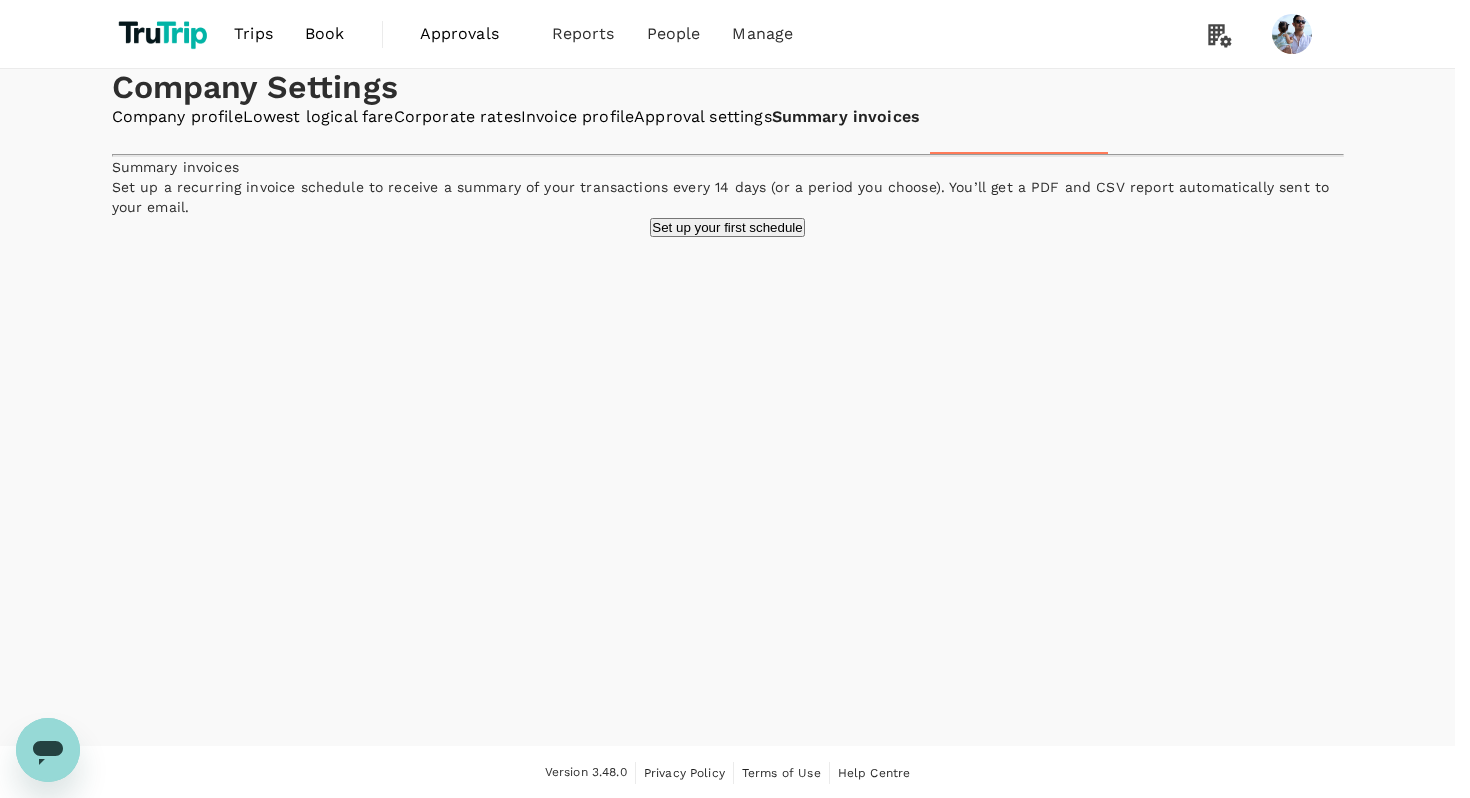 click at bounding box center [86, 896] 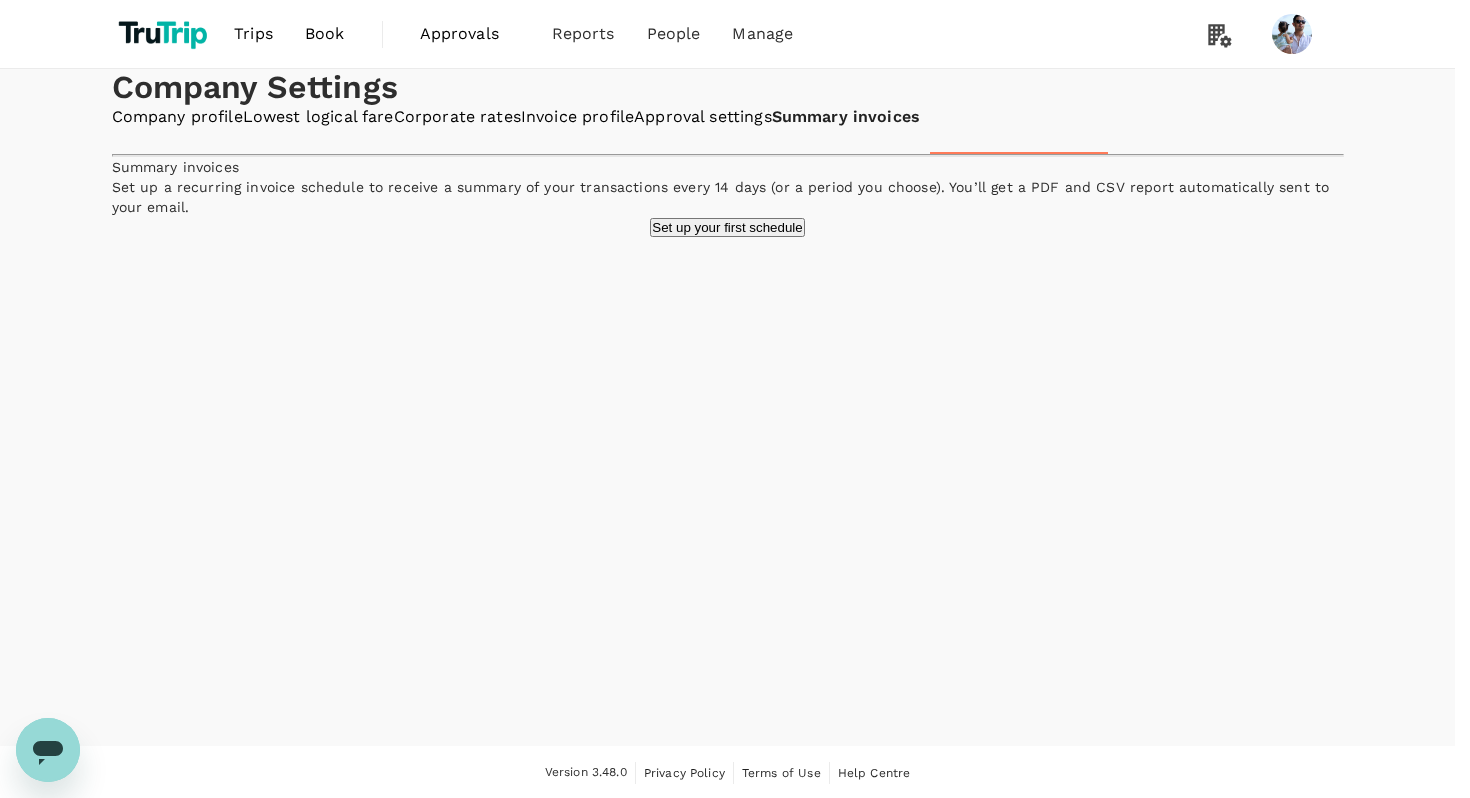type on "Bi-weekly summary invoice" 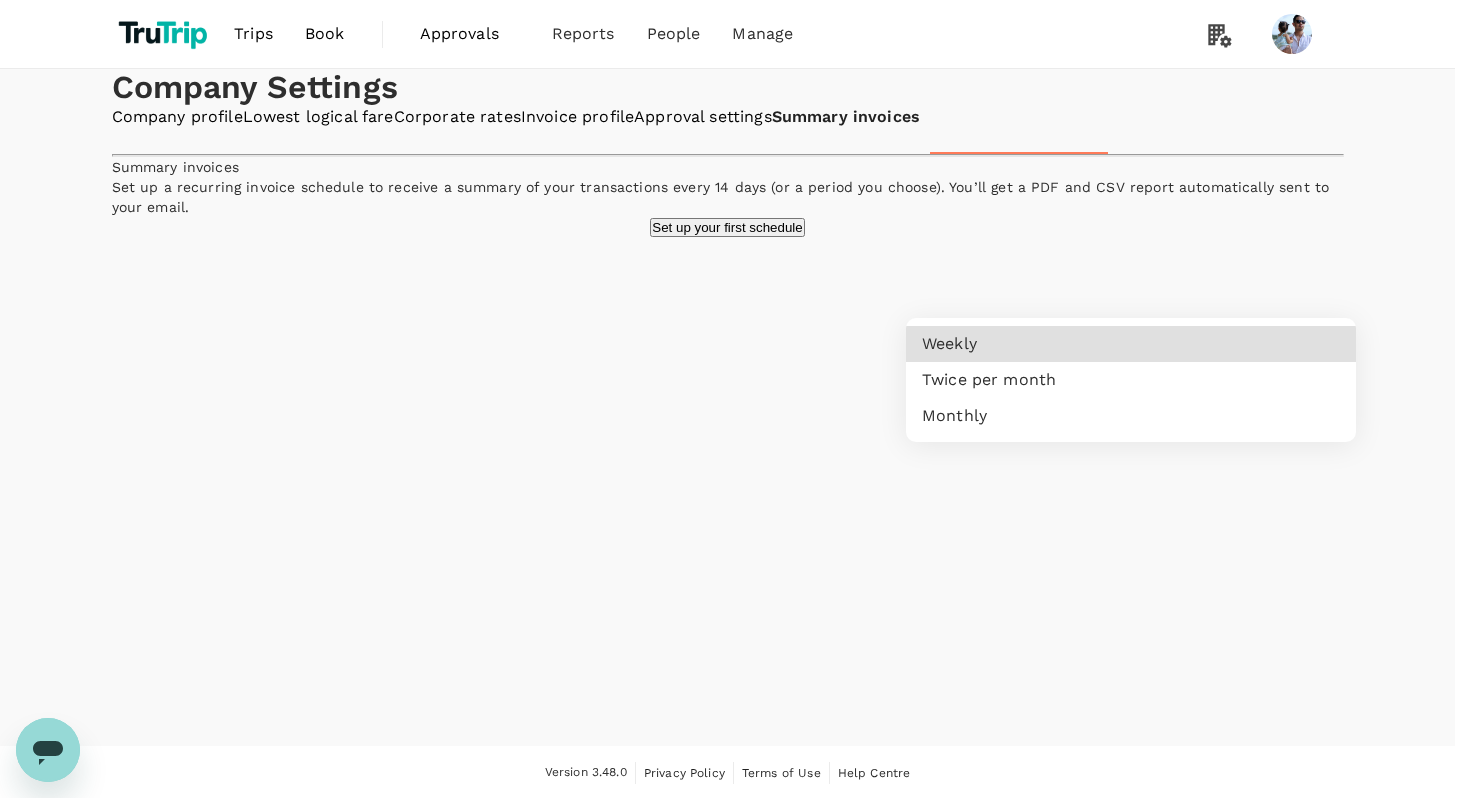 click on "Trips Book Approvals 0 Reports People Manage Company Settings Company profile Lowest logical fare Corporate rates Invoice profile Approval settings Summary invoices Summary invoices Set up a recurring invoice schedule to receive a summary of your transactions every 14 days (or a period you choose). You’ll get a PDF and CSV report automatically sent to your email. Set up your first schedule Version 3.48.0 Privacy Policy Terms of Use Help Centre Enable schedule Delete schedule Create scheduled summary invoice Set the criteria for the summary invoice that will be sent via email after every invoice period Report name Bi-weekly summary invoice ​ Invoicing period ​ ​ Payment method ​ ​ Report format ​ ​ Invoice profile ​ ​ Report recipients ​ Press Enter to add an email. Cancel Save schedule Weekly Twice per month Monthly" at bounding box center [735, 3607] 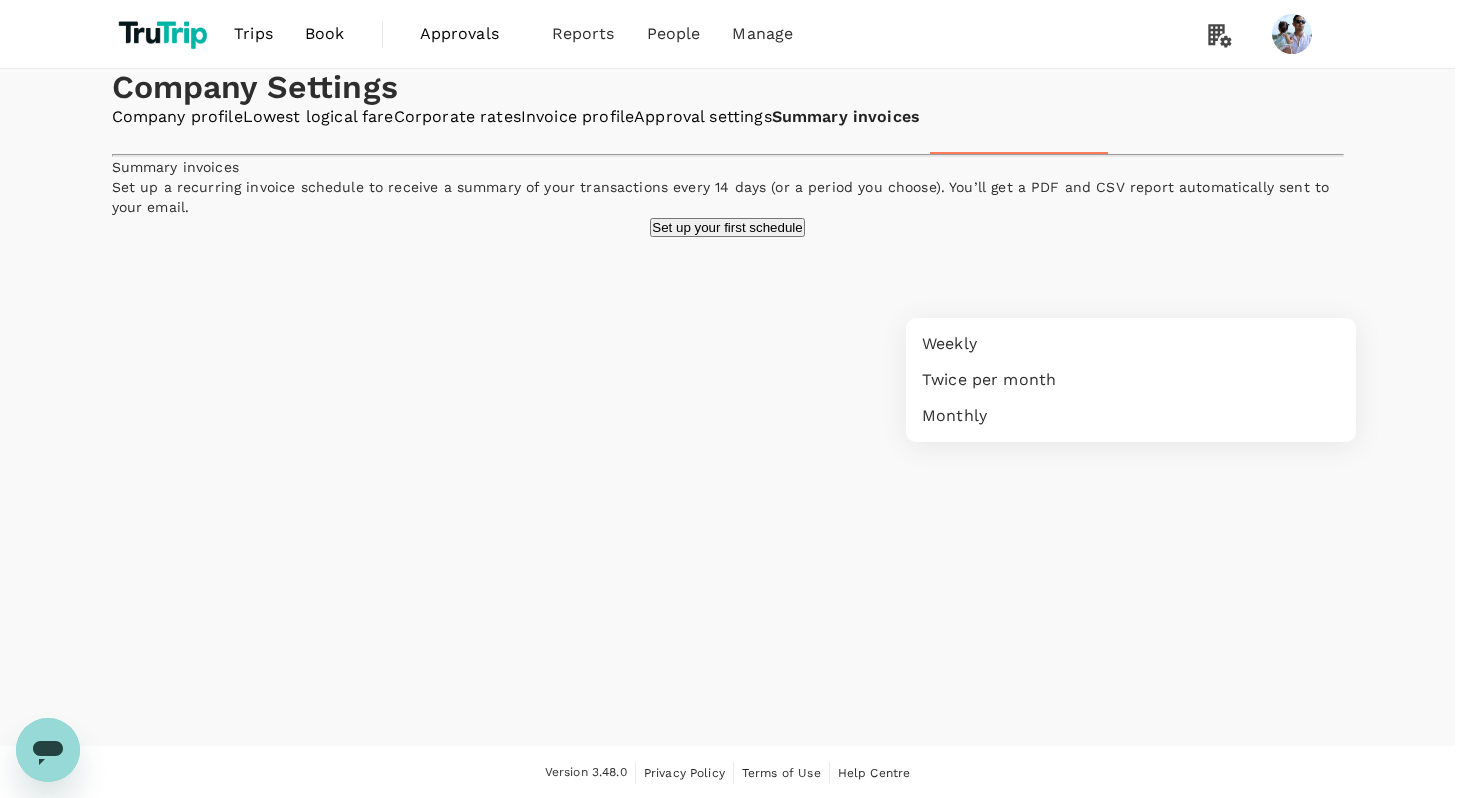 click on "Twice per month" at bounding box center (1131, 380) 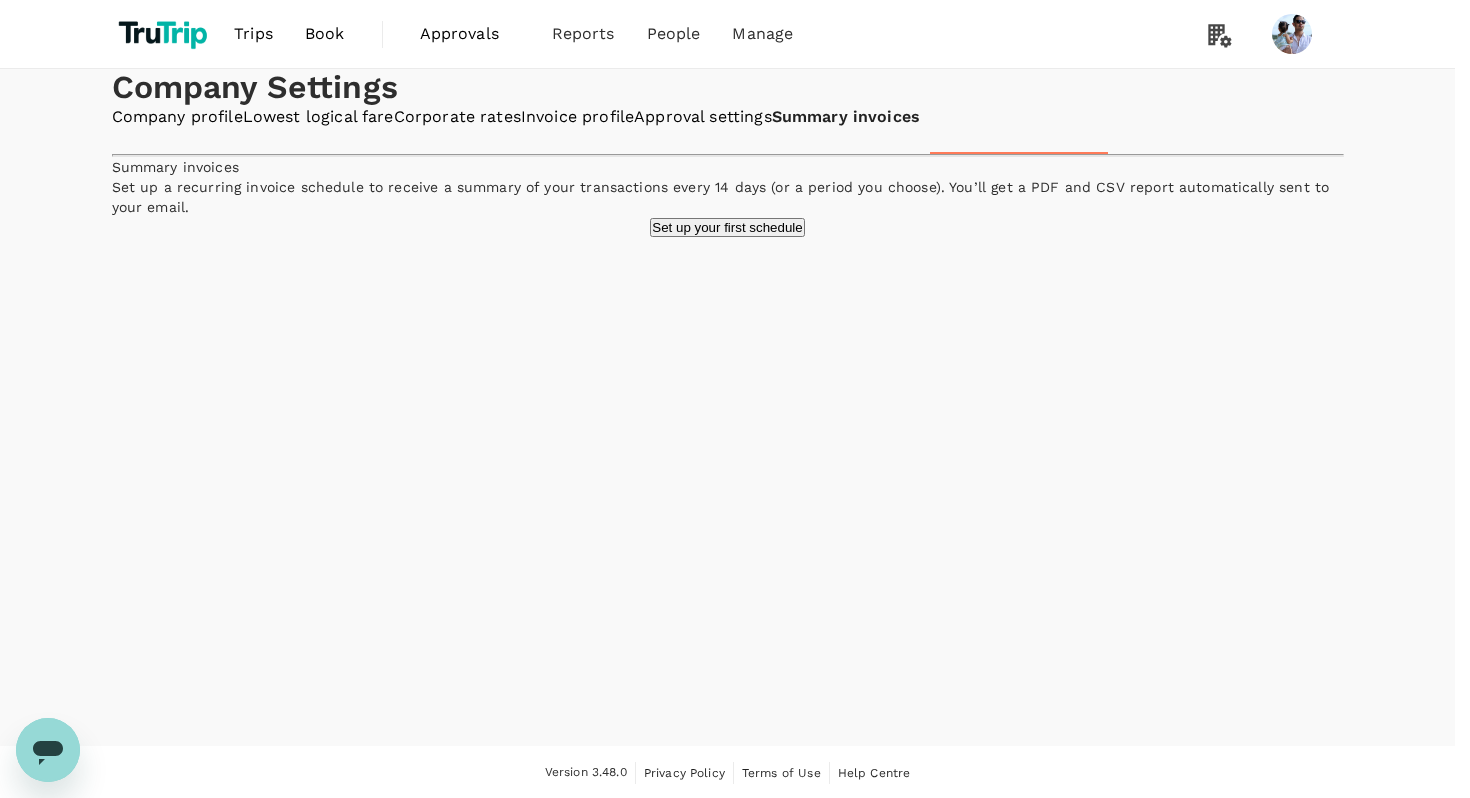 click on "Trips Book Approvals 0 Reports People Manage Company Settings Company profile Lowest logical fare Corporate rates Invoice profile Approval settings Summary invoices Summary invoices Set up a recurring invoice schedule to receive a summary of your transactions every 14 days (or a period you choose). You’ll get a PDF and CSV report automatically sent to your email. Set up your first schedule Version 3.48.0 Privacy Policy Terms of Use Help Centre Enable schedule Delete schedule Create scheduled summary invoice Set the criteria for the summary invoice that will be sent via email after every invoice period Report name Bi-weekly summary invoice ​ Invoicing period Twice per month twicePerMonth ​ Payment method ​ ​ Report format ​ ​ Invoice profile ​ ​ Report recipients ​ Press Enter to add an email. Cancel Save schedule" at bounding box center (735, 3607) 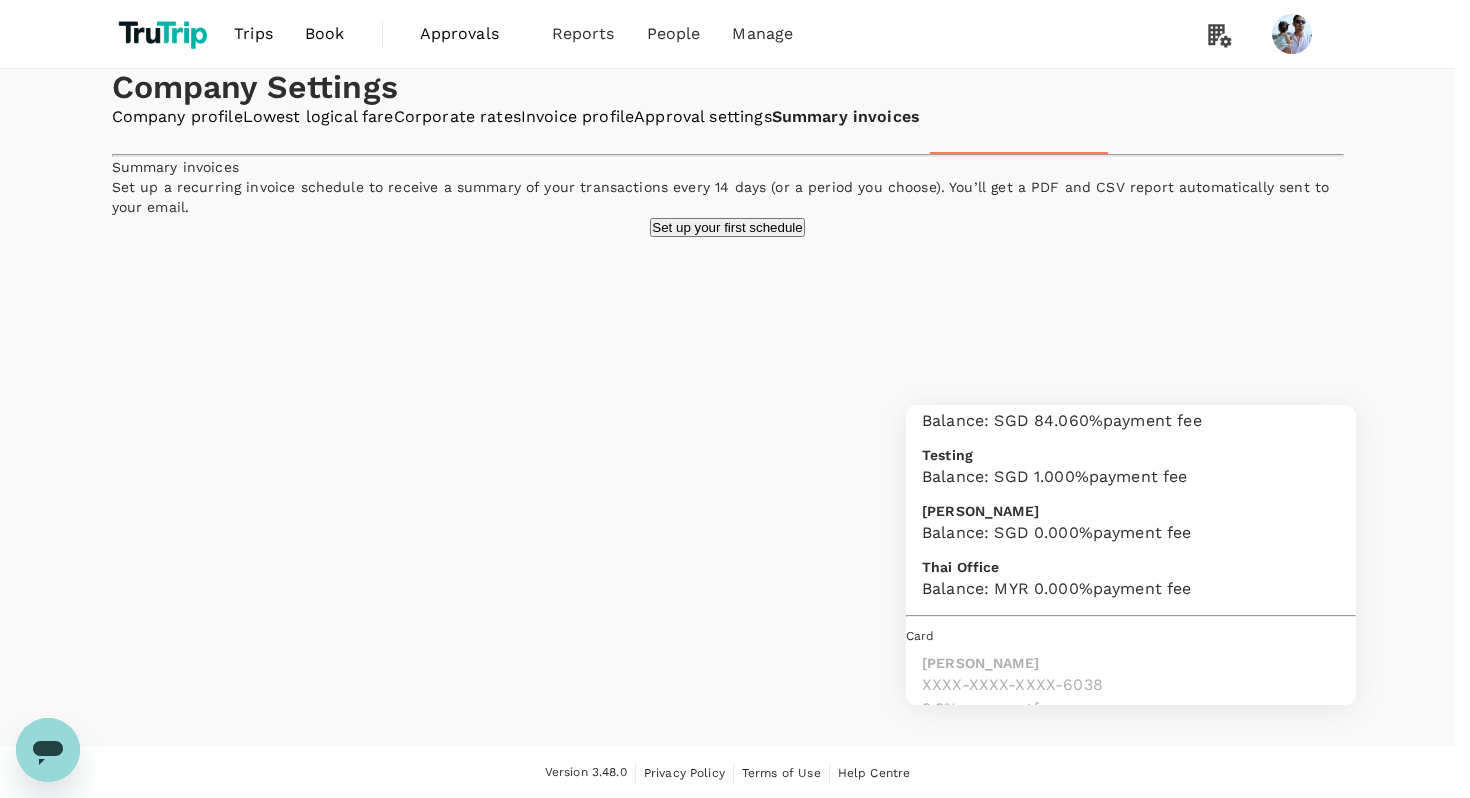 scroll, scrollTop: 134, scrollLeft: 0, axis: vertical 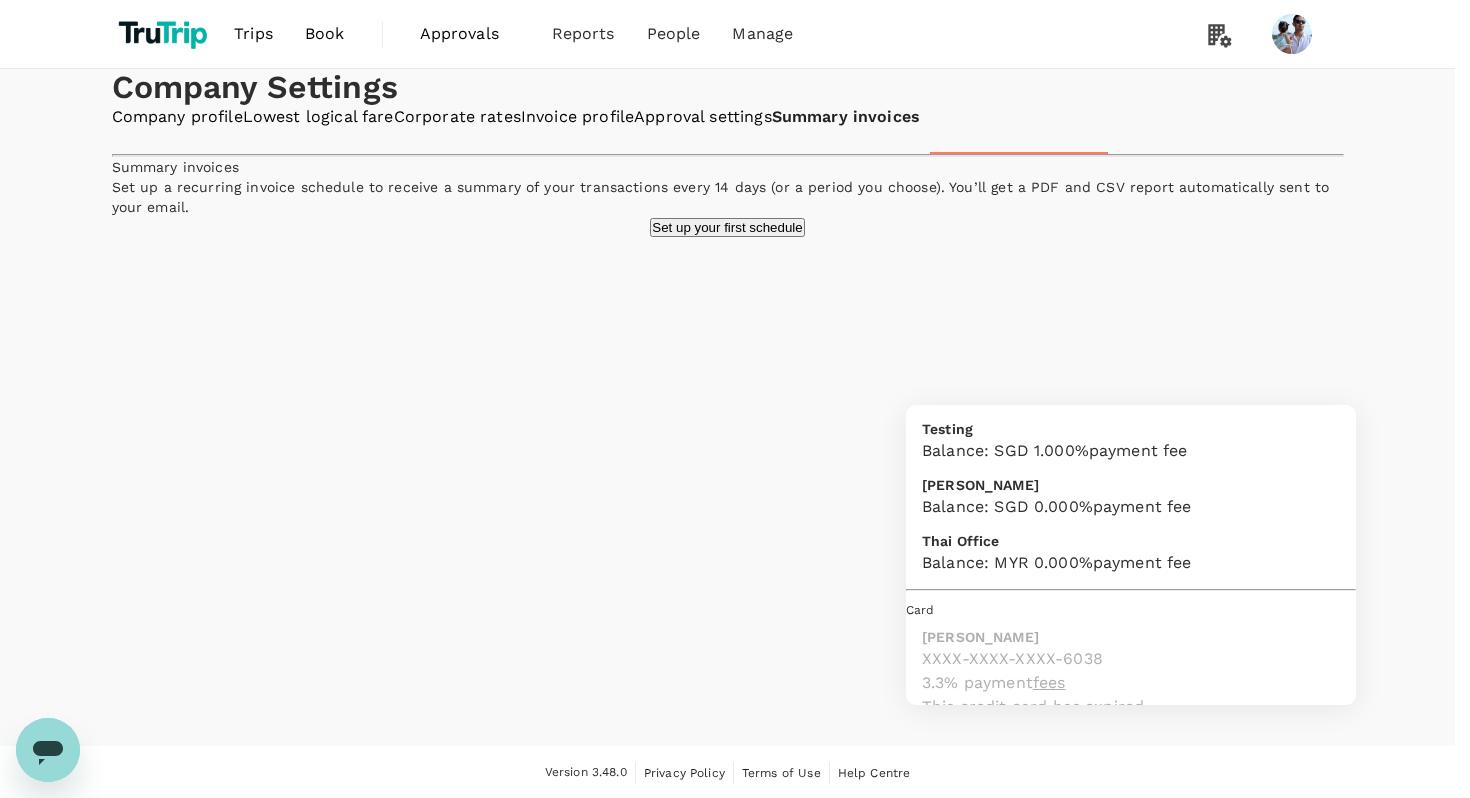 click on "Thai Office" at bounding box center (1057, 541) 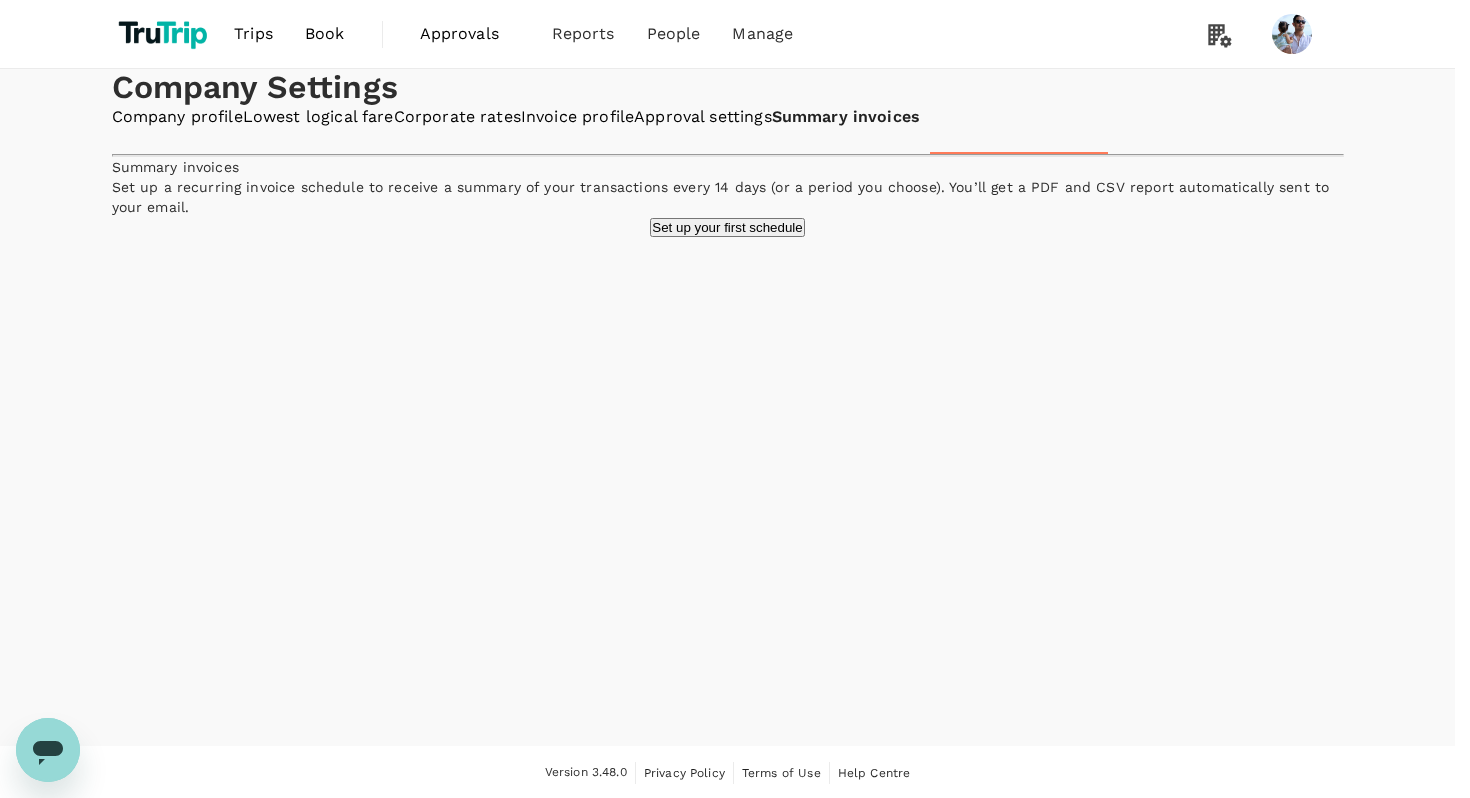 click on "Trips Book Approvals 0 Reports People Manage Company Settings Company profile Lowest logical fare Corporate rates Invoice profile Approval settings Summary invoices Summary invoices Set up a recurring invoice schedule to receive a summary of your transactions every 14 days (or a period you choose). You’ll get a PDF and CSV report automatically sent to your email. Set up your first schedule Version 3.48.0 Privacy Policy Terms of Use Help Centre Enable schedule Delete schedule Create scheduled summary invoice Set the criteria for the summary invoice that will be sent via email after every invoice period Report name Bi-weekly summary invoice ​ Invoicing period Twice per month twicePerMonth ​ Payment method Thai Office Balance :   MYR 0.00 0 %  payment fee 9c2a3442-0a31-444a-a24a-7d280c979d0e ​ Report format ​ ​ Invoice profile ​ ​ Report recipients ​ Press Enter to add an email. Cancel Save schedule" at bounding box center (735, 3617) 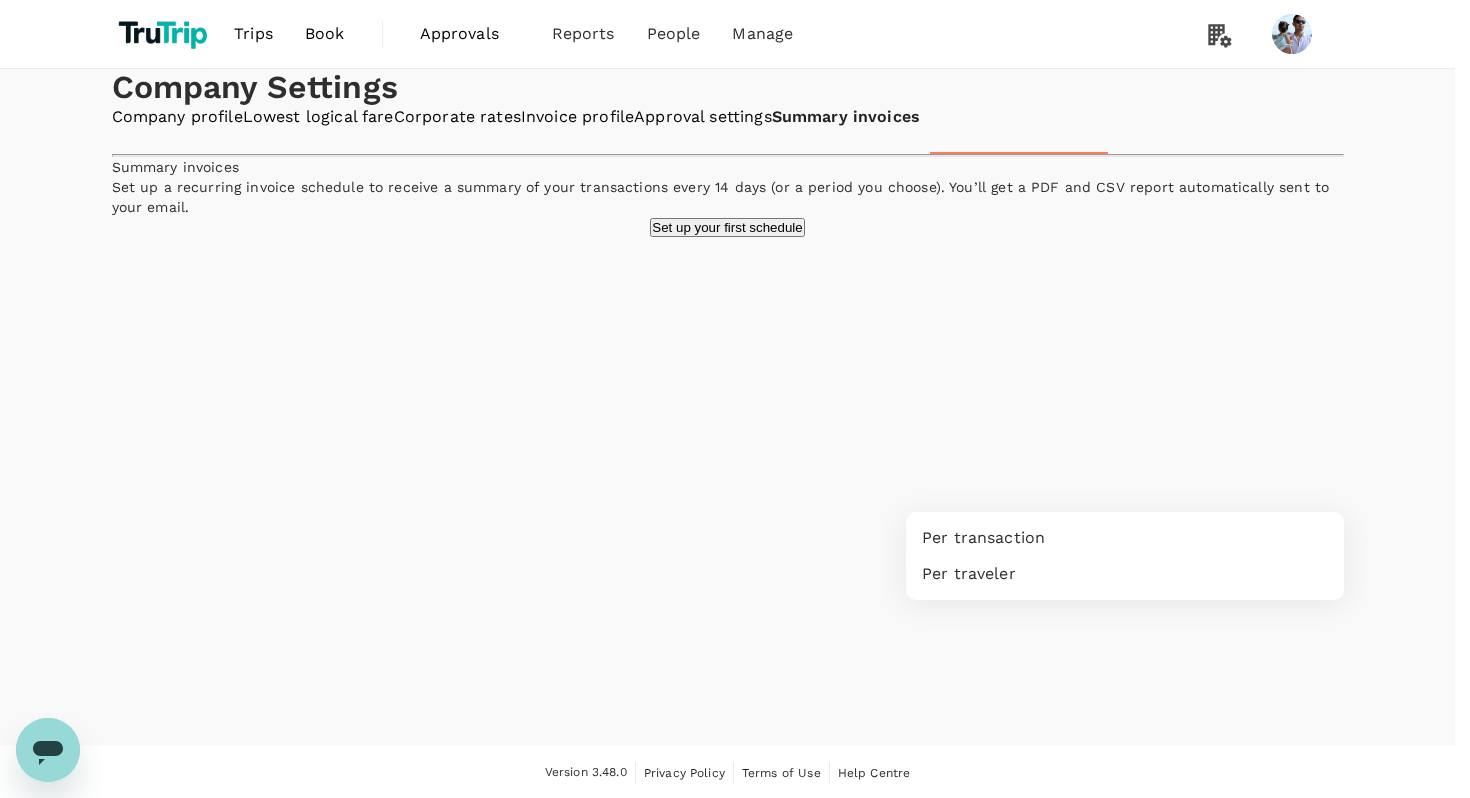 click on "Per transaction" at bounding box center [1125, 538] 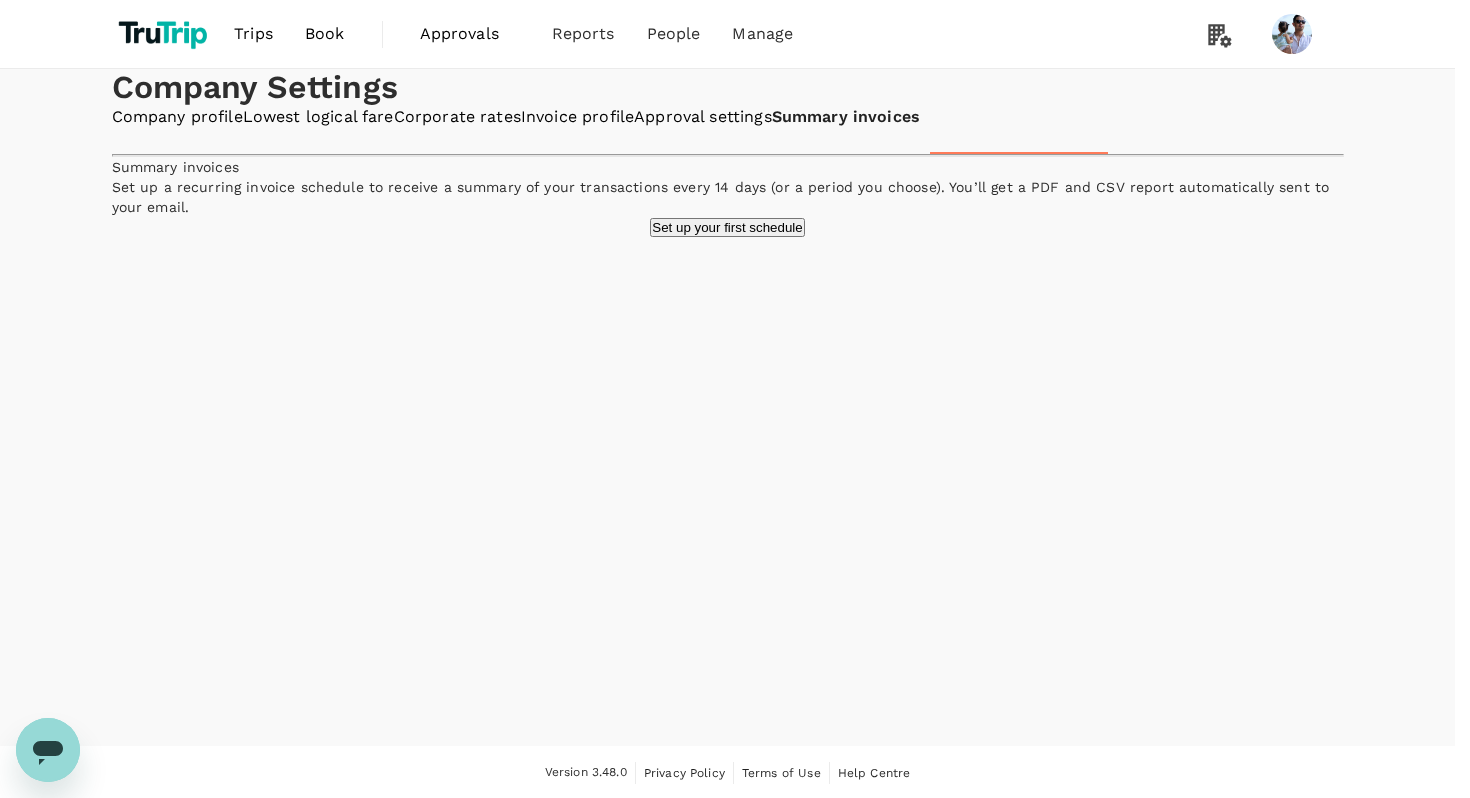 click on "Set the criteria for the summary invoice that will be sent via email after every invoice period Report name Bi-weekly summary invoice ​ Invoicing period Twice per month twicePerMonth ​ Payment method Thai Office Balance :   MYR 0.00 0 %  payment fee 9c2a3442-0a31-444a-a24a-7d280c979d0e ​ Report format Per transaction perTransaction ​ Invoice profile ​ ​ Report recipients ​ Press Enter to add an email." at bounding box center (727, 3999) 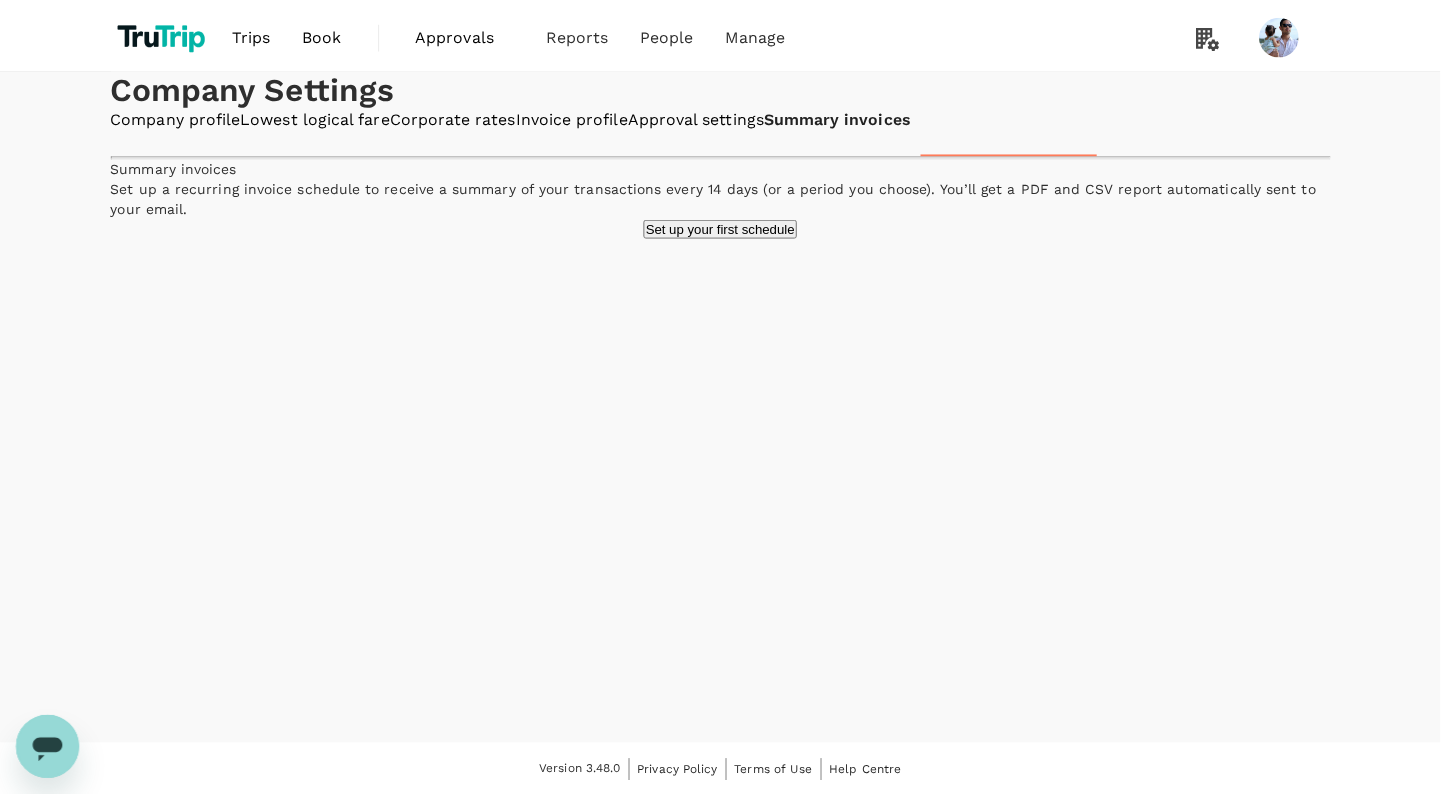 scroll, scrollTop: 8, scrollLeft: 0, axis: vertical 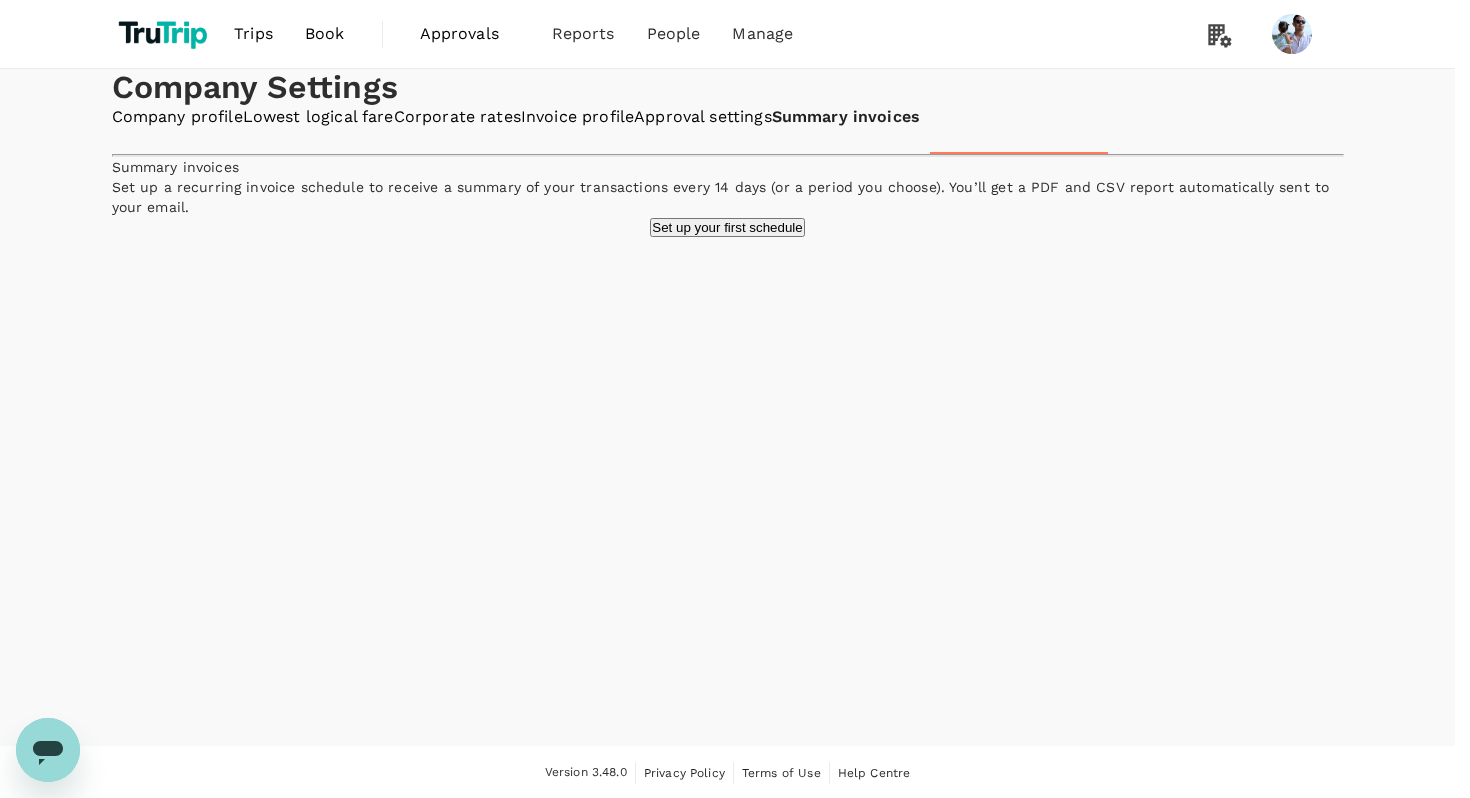 click on "Trips Book Approvals 0 Reports People Manage Company Settings Company profile Lowest logical fare Corporate rates Invoice profile Approval settings Summary invoices Summary invoices Set up a recurring invoice schedule to receive a summary of your transactions every 14 days (or a period you choose). You’ll get a PDF and CSV report automatically sent to your email. Set up your first schedule Version 3.48.0 Privacy Policy Terms of Use Help Centre Enable schedule Delete schedule Create scheduled summary invoice Set the criteria for the summary invoice that will be sent via email after every invoice period Report name Bi-weekly summary invoice ​ Invoicing period Twice per month twicePerMonth ​ Payment method Thai Office Balance :   MYR 0.00 0 %  payment fee 9c2a3442-0a31-444a-a24a-7d280c979d0e ​ Report format Per transaction perTransaction ​ Invoice profile ​ ​ Report recipients ​ Press Enter to add an email. Cancel Save schedule" at bounding box center (735, 3617) 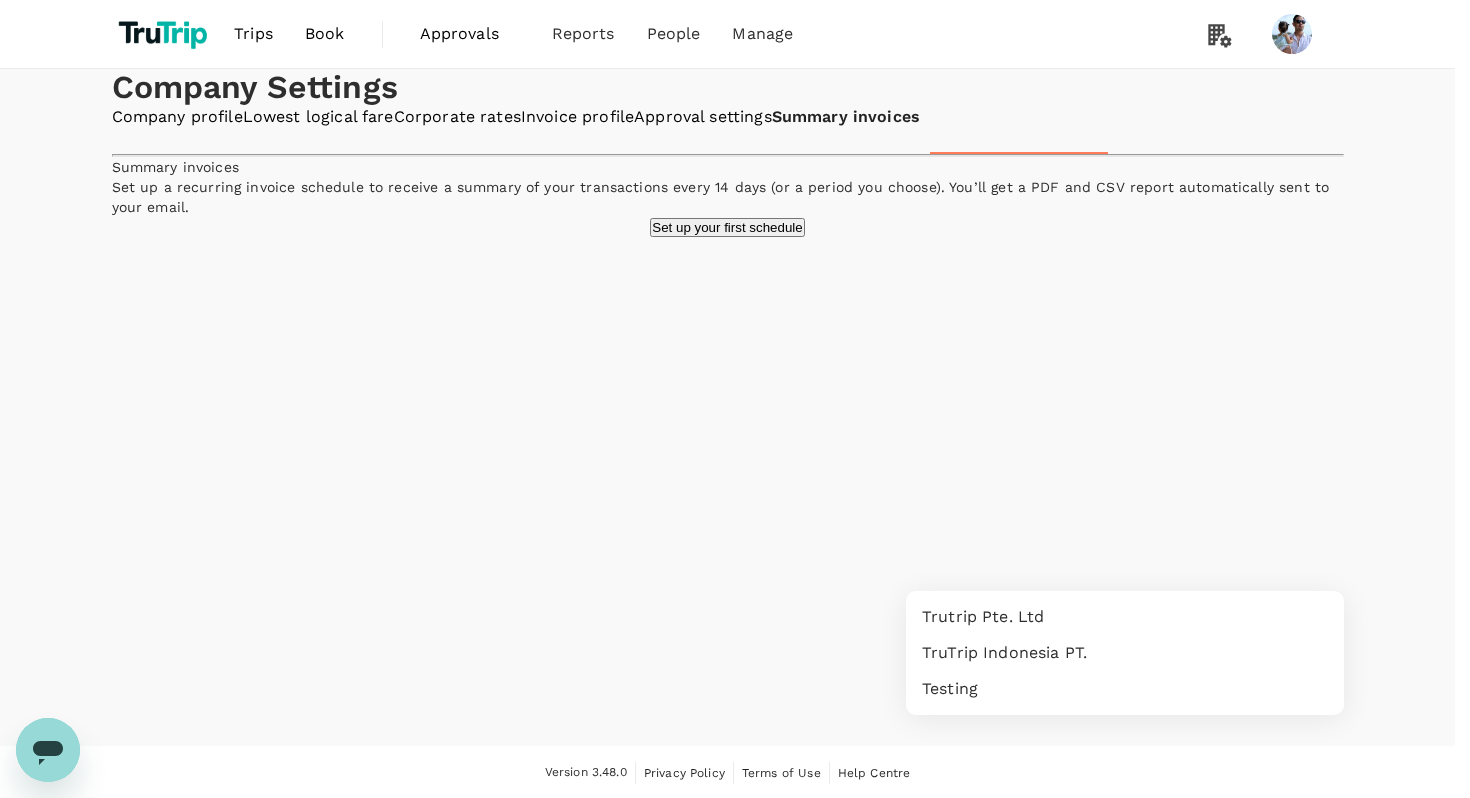 click on "Trutrip Pte. Ltd" at bounding box center (983, 617) 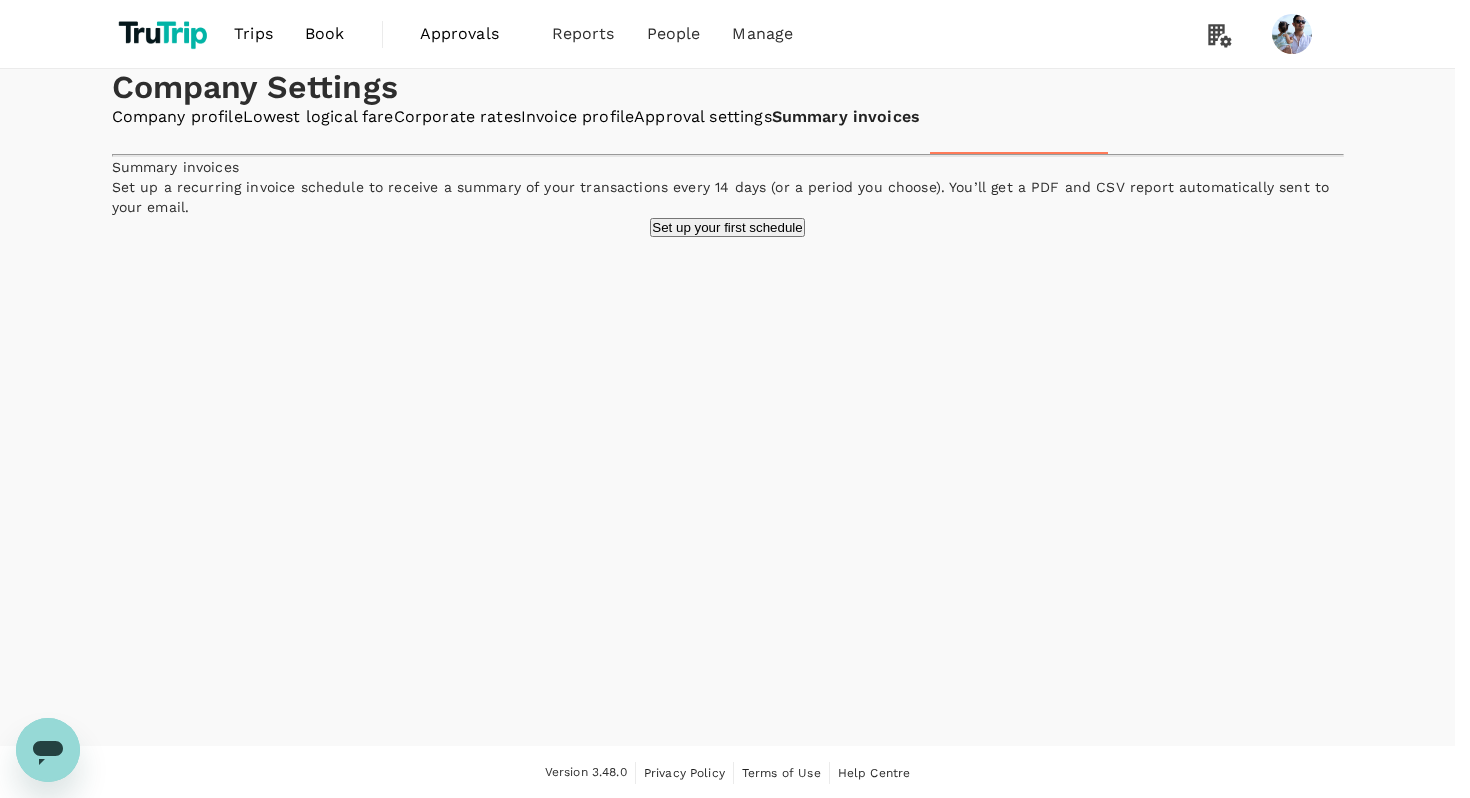 click on "Set the criteria for the summary invoice that will be sent via email after every invoice period Report name Bi-weekly summary invoice ​ Invoicing period Twice per month twicePerMonth ​ Payment method Thai Office Balance :   MYR 0.00 0 %  payment fee 9c2a3442-0a31-444a-a24a-7d280c979d0e ​ Report format Per transaction perTransaction ​ Invoice profile Trutrip Pte. Ltd 97f81235-2422-401a-bfa5-01a51b58ac75 ​ Report recipients ​ Press Enter to add an email." at bounding box center (727, 3999) 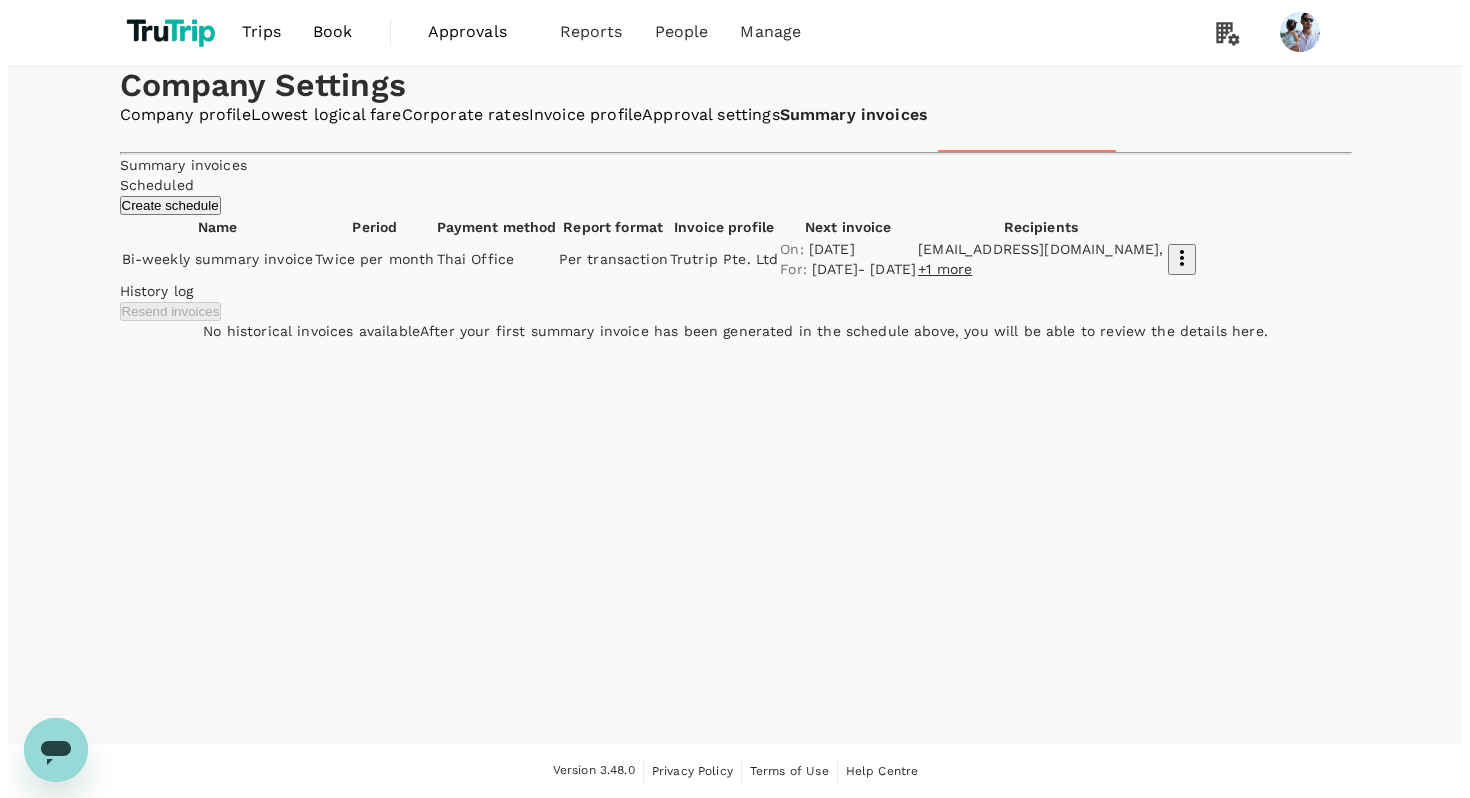 scroll, scrollTop: 0, scrollLeft: 0, axis: both 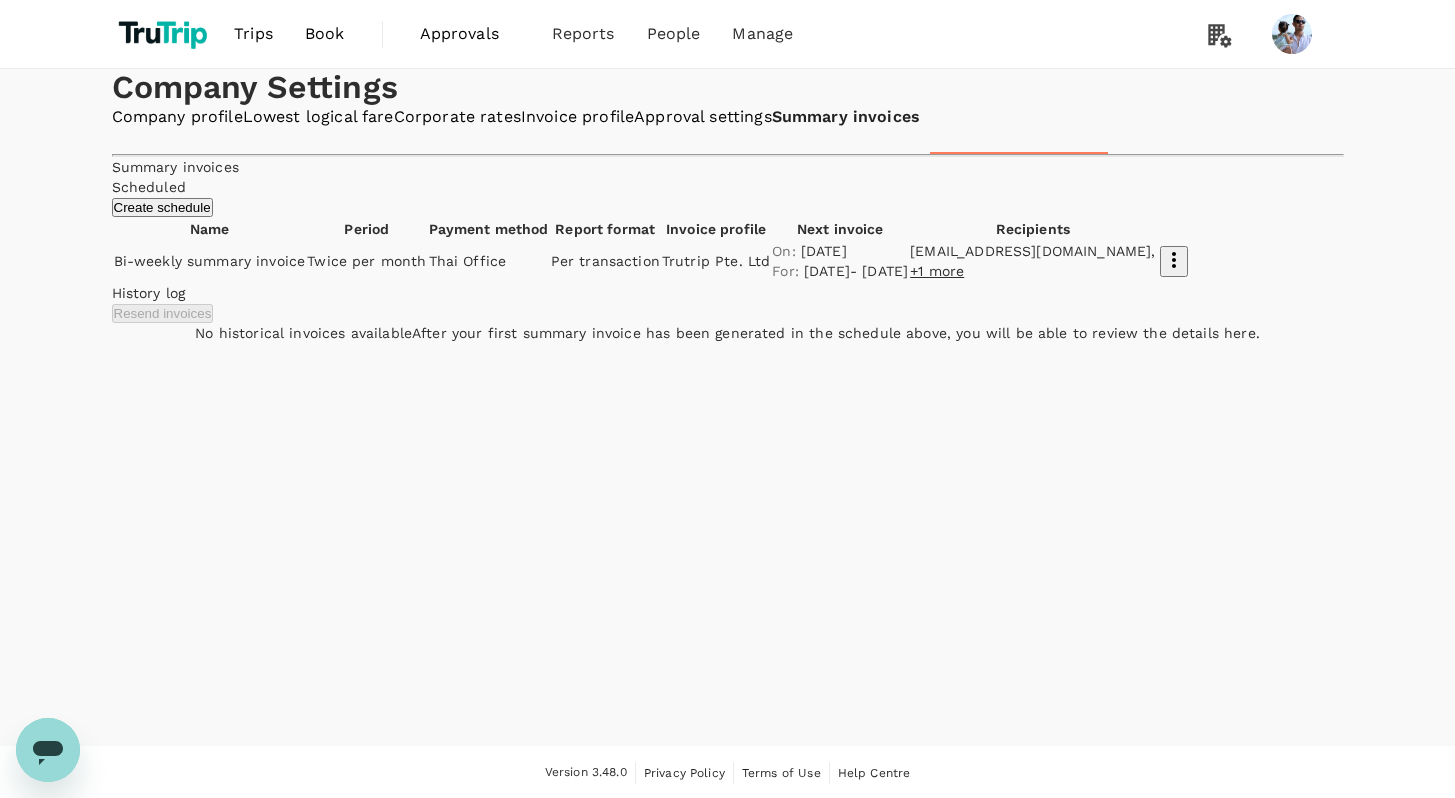 click on "Create schedule" at bounding box center (162, 207) 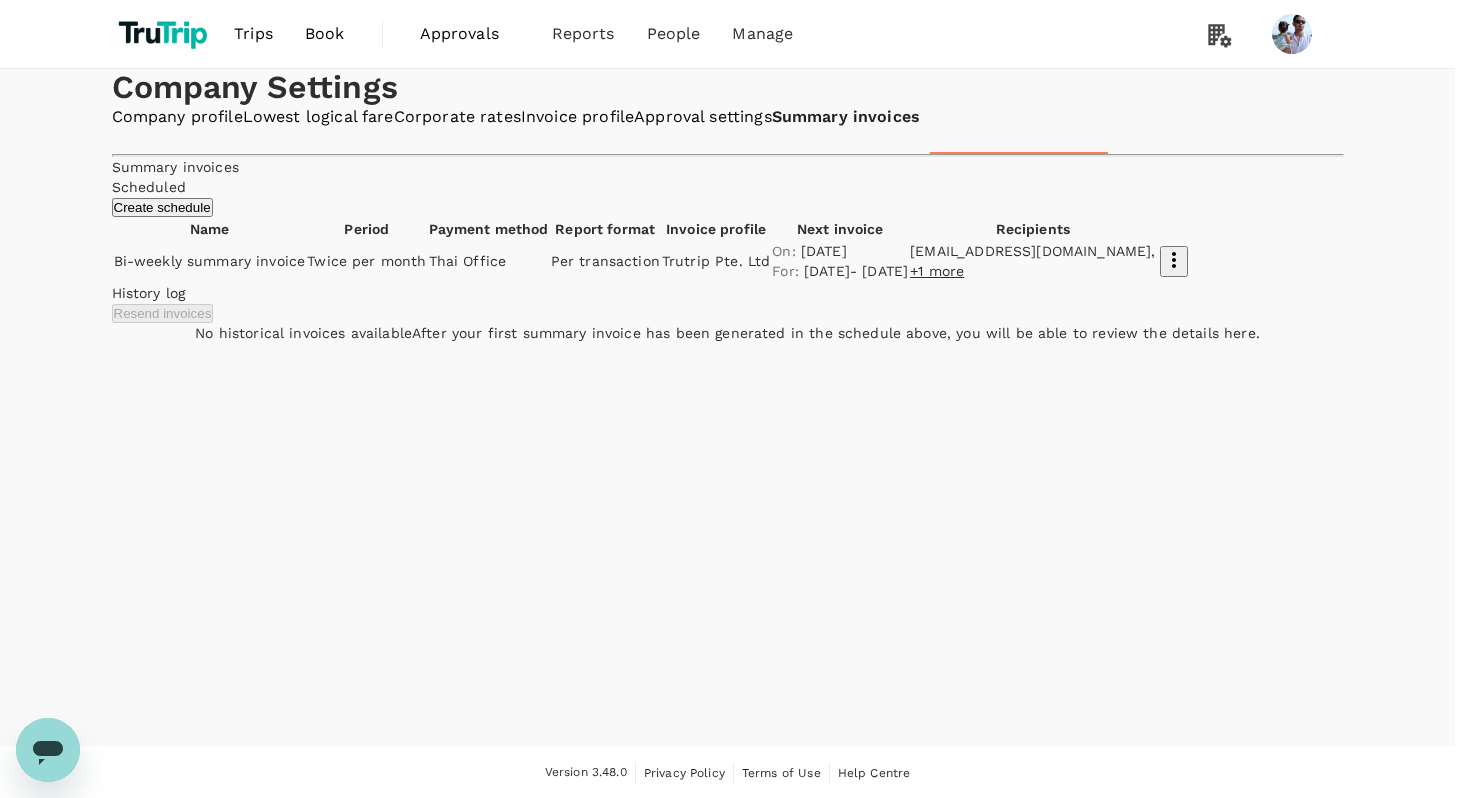 click on "Trips Book Approvals 0 Reports People Manage Company Settings Company profile Lowest logical fare Corporate rates Invoice profile Approval settings Summary invoices Summary invoices Scheduled Create schedule Name Period Payment method Report format Invoice profile Next invoice Recipients Bi-weekly summary invoice Twice per month Thai Office Per transaction Trutrip Pte. Ltd On :     1 Aug 2025 For :     16 Jul 2025  -   31 Jul 2025 sani@trutrip.co,  +1 more History log Resend invoices No historical invoices available After your first summary invoice has been generated in the schedule above, you will be able to review the details here. Version 3.48.0 Privacy Policy Terms of Use Help Centre Enable schedule Delete schedule Create scheduled summary invoice Set the criteria for the summary invoice that will be sent via email after every invoice period Report name ​ Invoicing period ​ ​ Payment method ​ ​ Report format ​ ​ Invoice profile ​ ​ Report recipients ​ Press Enter to add an email." at bounding box center (735, 3607) 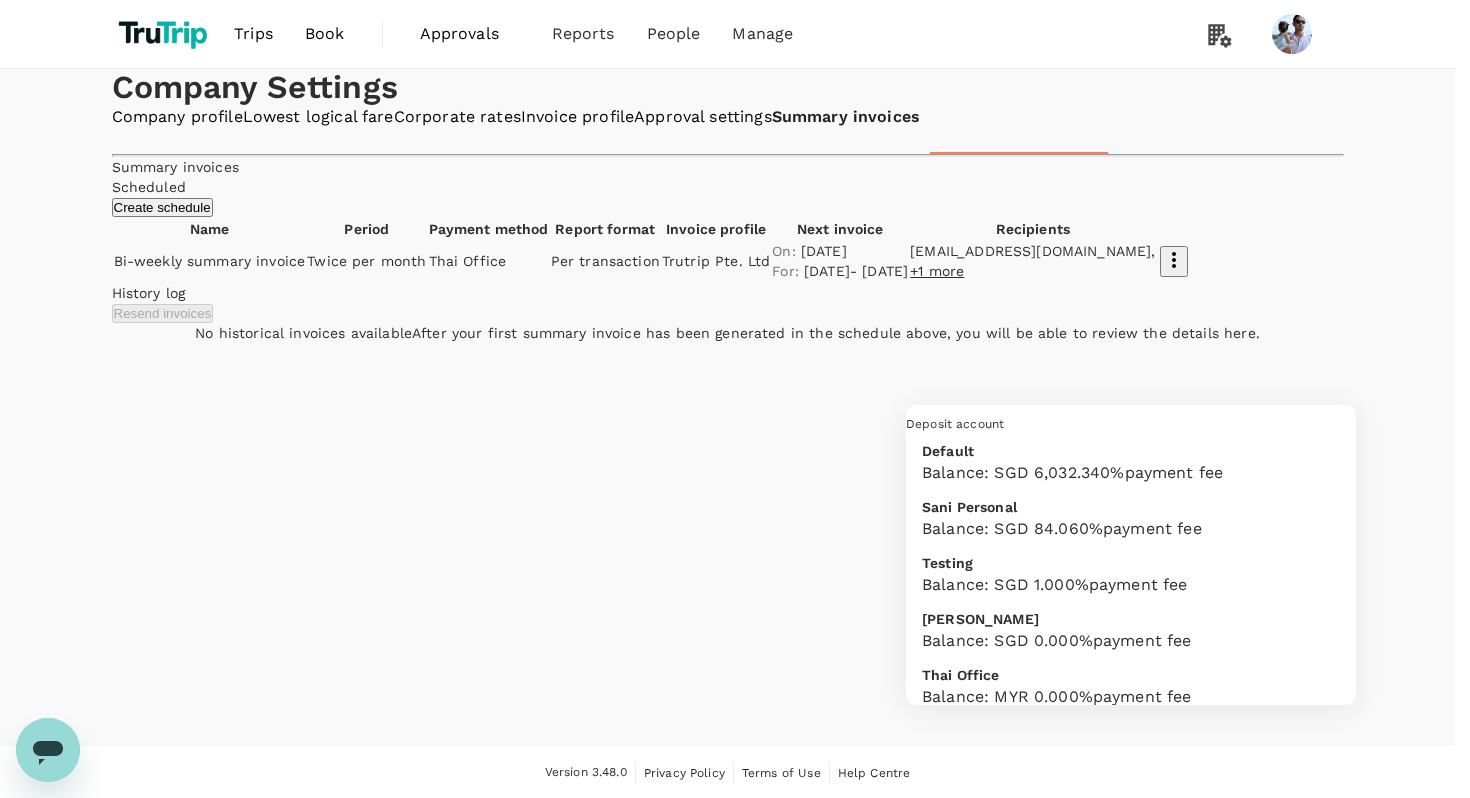 click at bounding box center (735, 399) 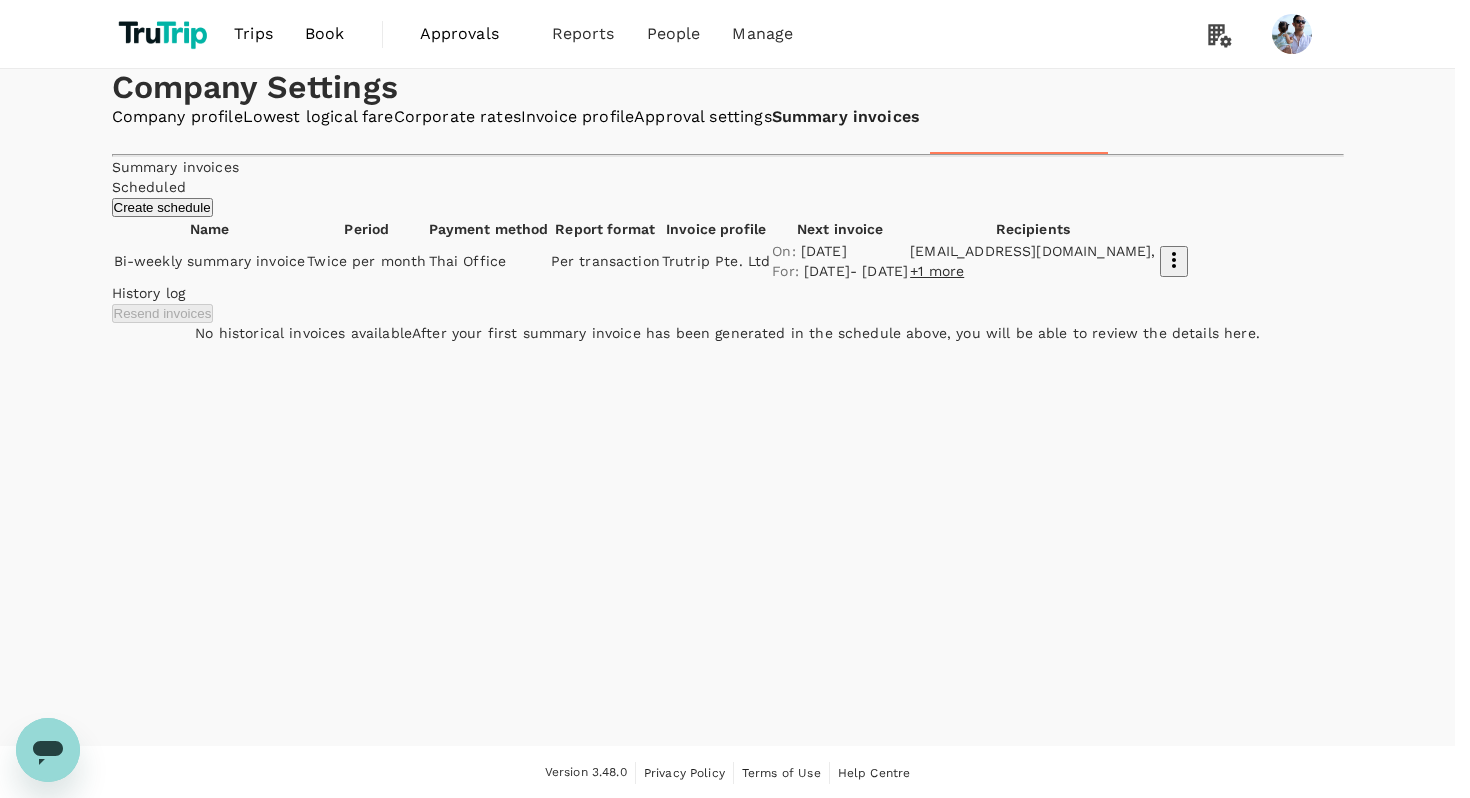 click on "Invoicing period" at bounding box center [727, 939] 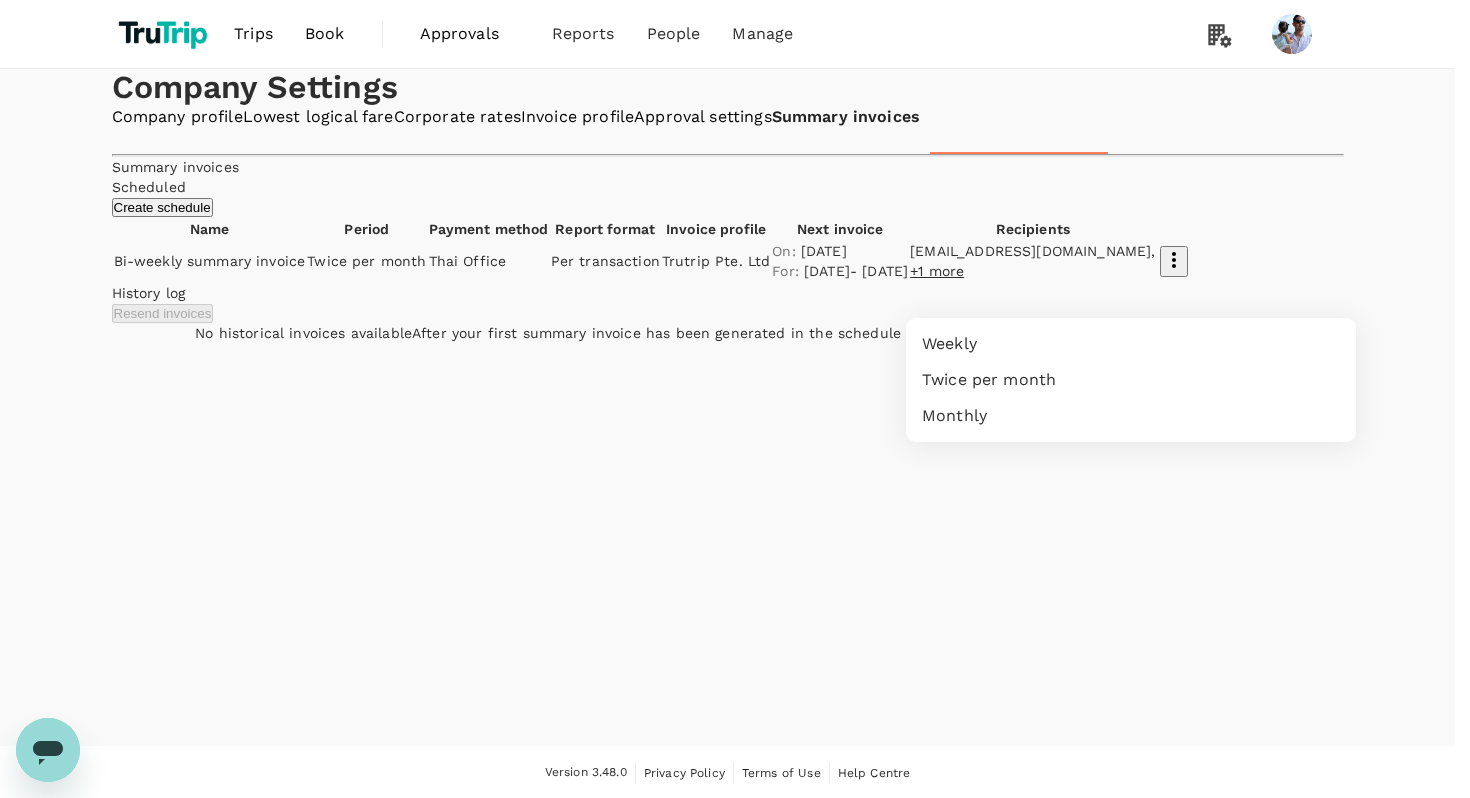 click at bounding box center (735, 399) 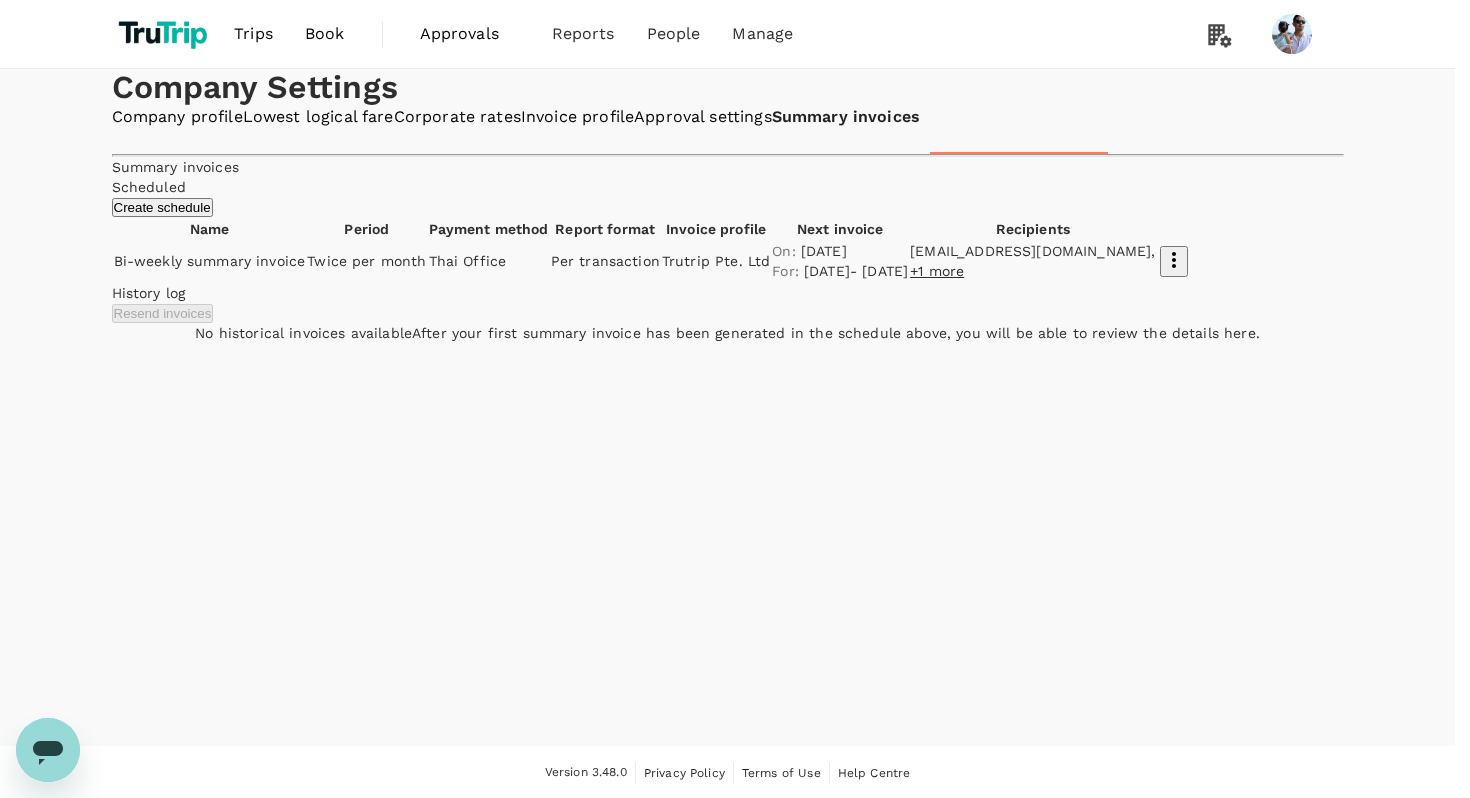 click on "Set the criteria for the summary invoice that will be sent via email after every invoice period Report name ​ Invoicing period ​ ​ Payment method ​ ​ Report format ​ ​ Invoice profile ​ ​ Report recipients ​ Press Enter to add an email." at bounding box center (727, 3989) 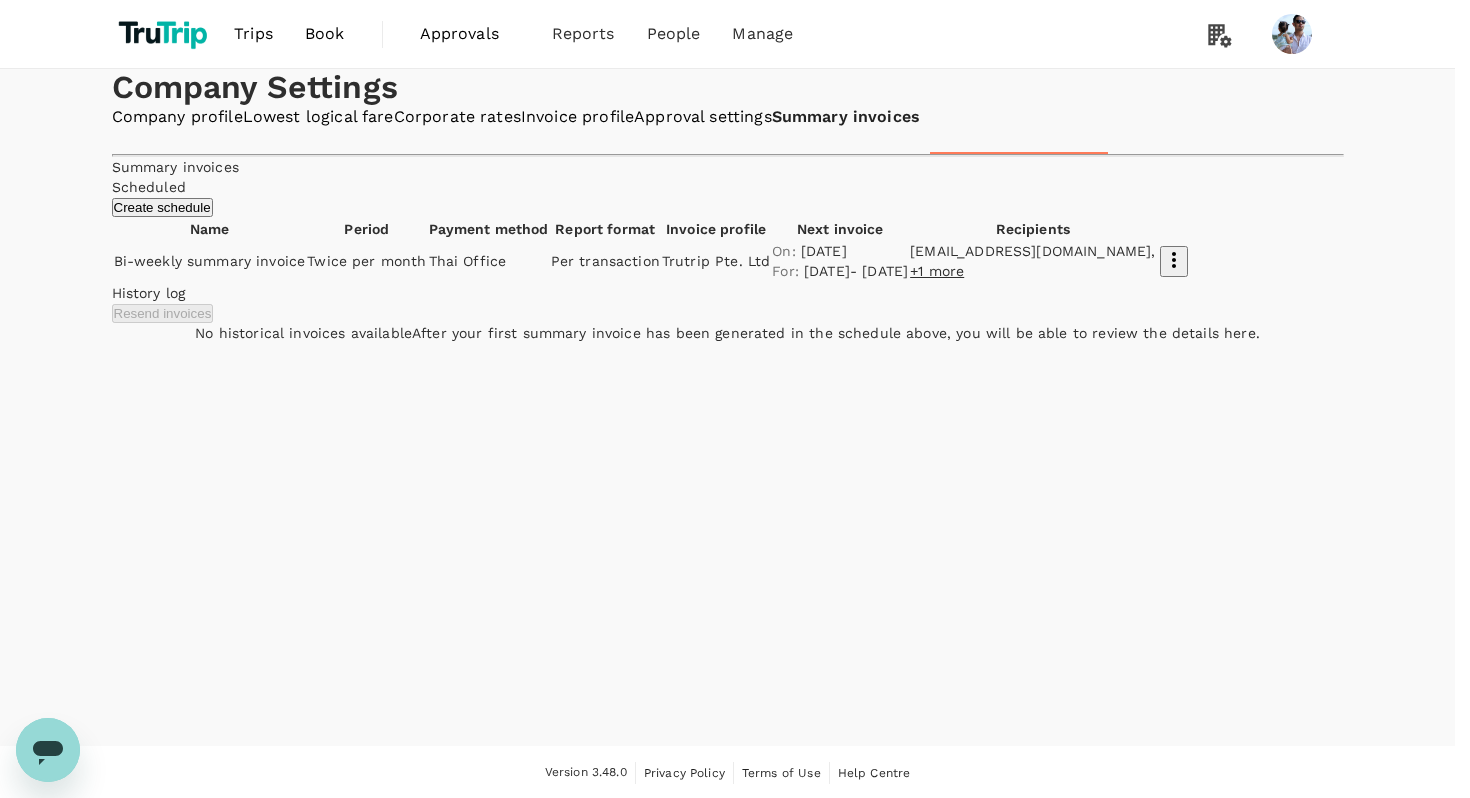 click on "Trips Book Approvals 0 Reports People Manage Company Settings Company profile Lowest logical fare Corporate rates Invoice profile Approval settings Summary invoices Summary invoices Scheduled Create schedule Name Period Payment method Report format Invoice profile Next invoice Recipients Bi-weekly summary invoice Twice per month Thai Office Per transaction Trutrip Pte. Ltd On :     1 Aug 2025 For :     16 Jul 2025  -   31 Jul 2025 sani@trutrip.co,  +1 more History log Resend invoices No historical invoices available After your first summary invoice has been generated in the schedule above, you will be able to review the details here. Version 3.48.0 Privacy Policy Terms of Use Help Centre Enable schedule Delete schedule Create scheduled summary invoice Set the criteria for the summary invoice that will be sent via email after every invoice period Report name ​ Invoicing period ​ ​ Payment method ​ ​ Report format ​ ​ Invoice profile ​ ​ Report recipients ​ Press Enter to add an email." at bounding box center (735, 3607) 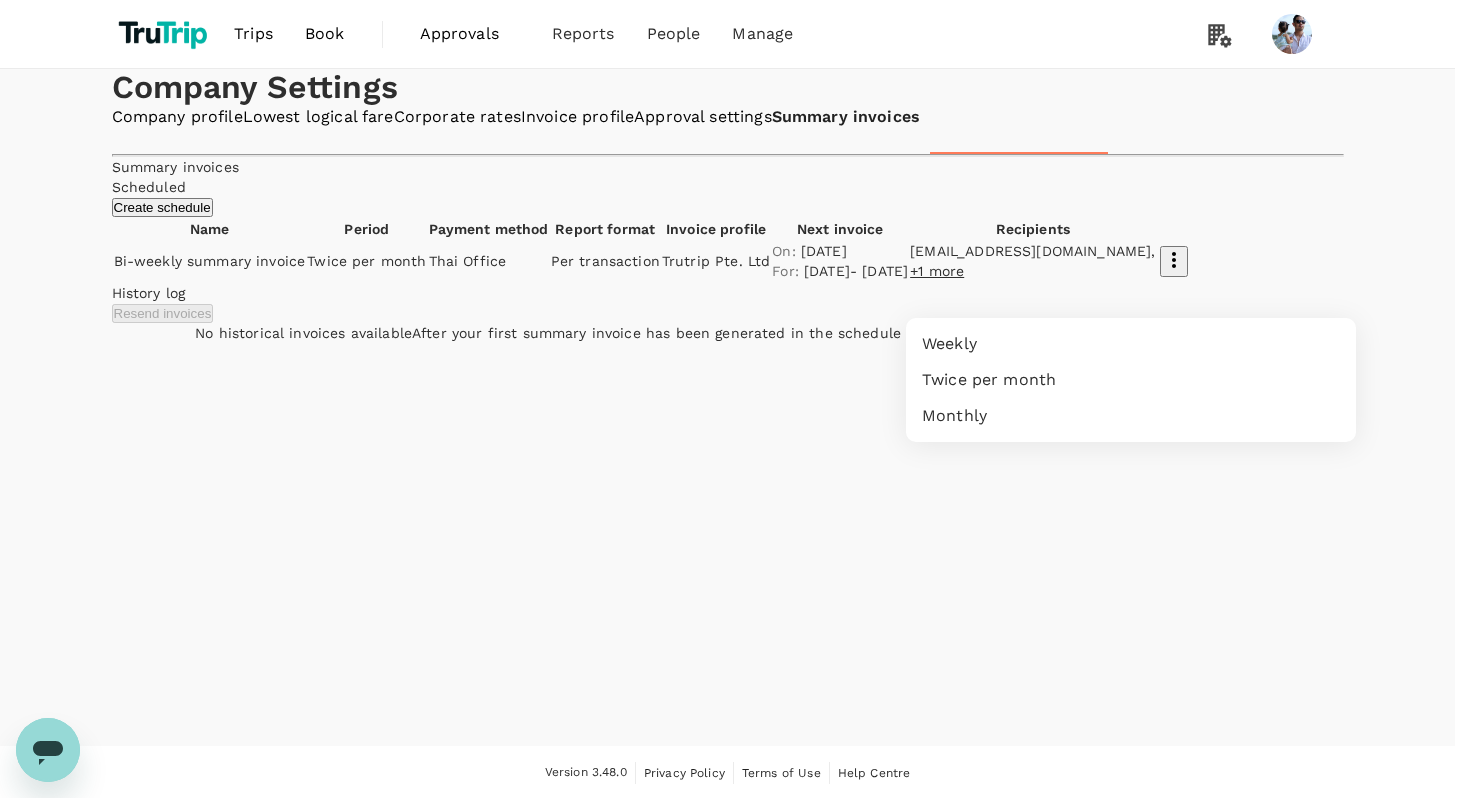 type 